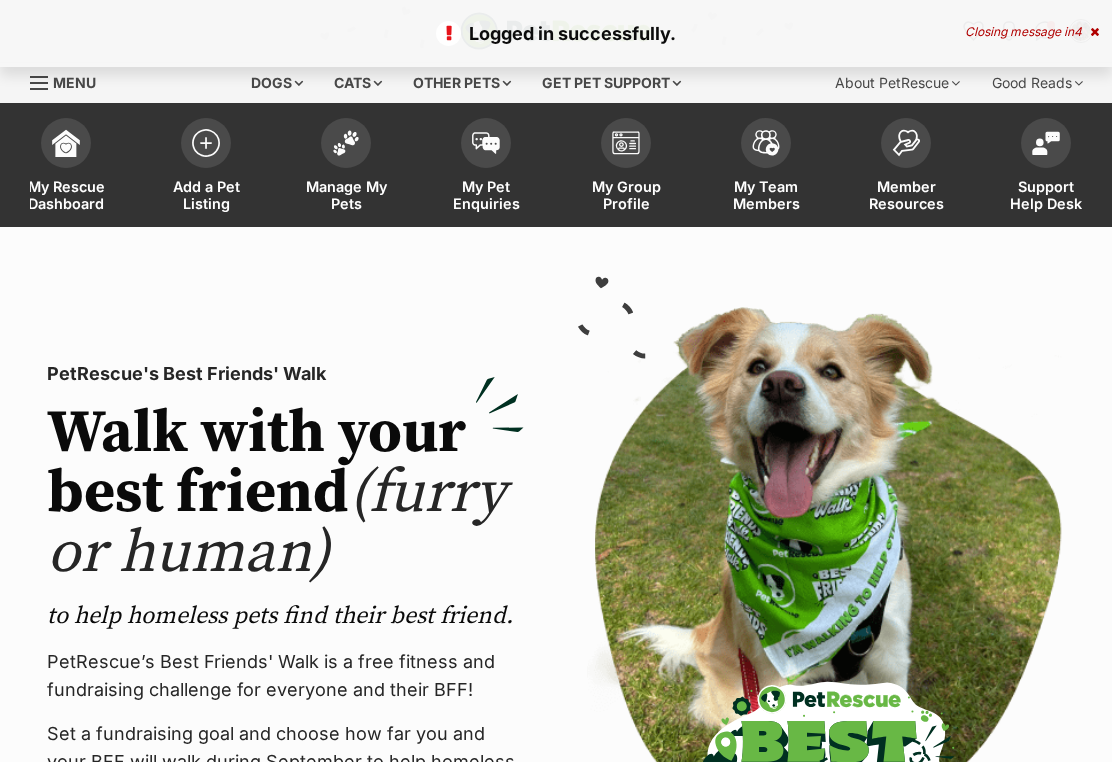 scroll, scrollTop: 0, scrollLeft: 0, axis: both 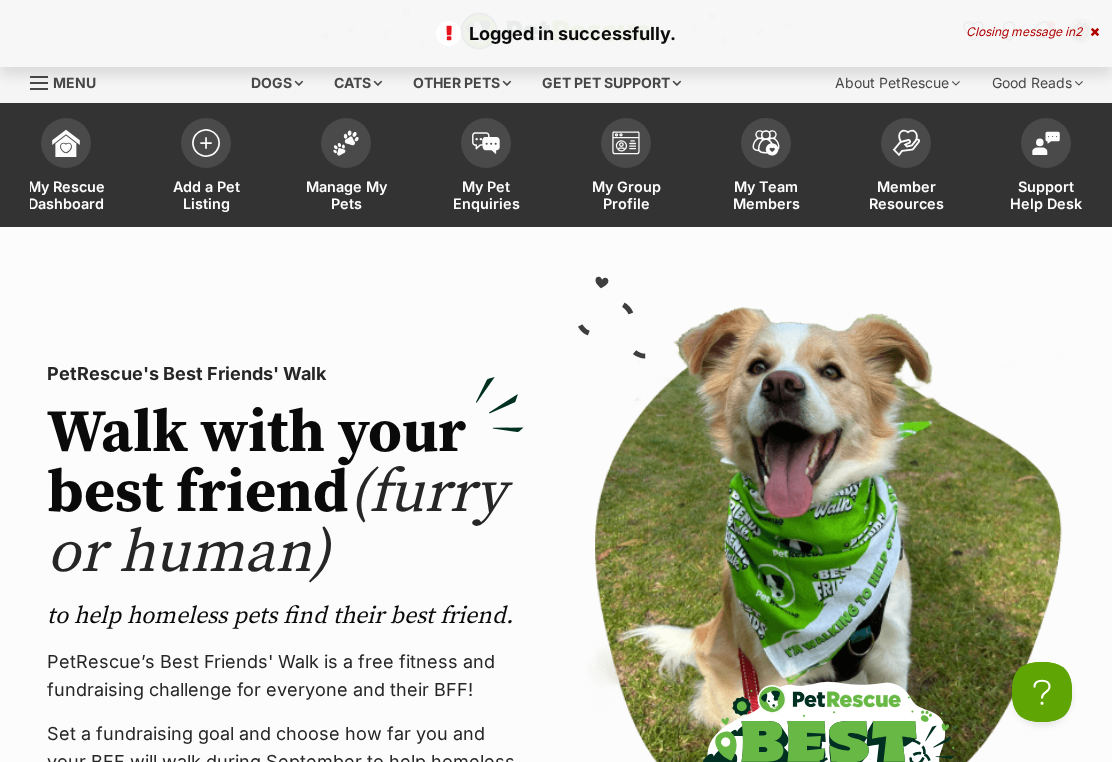 click at bounding box center (346, 143) 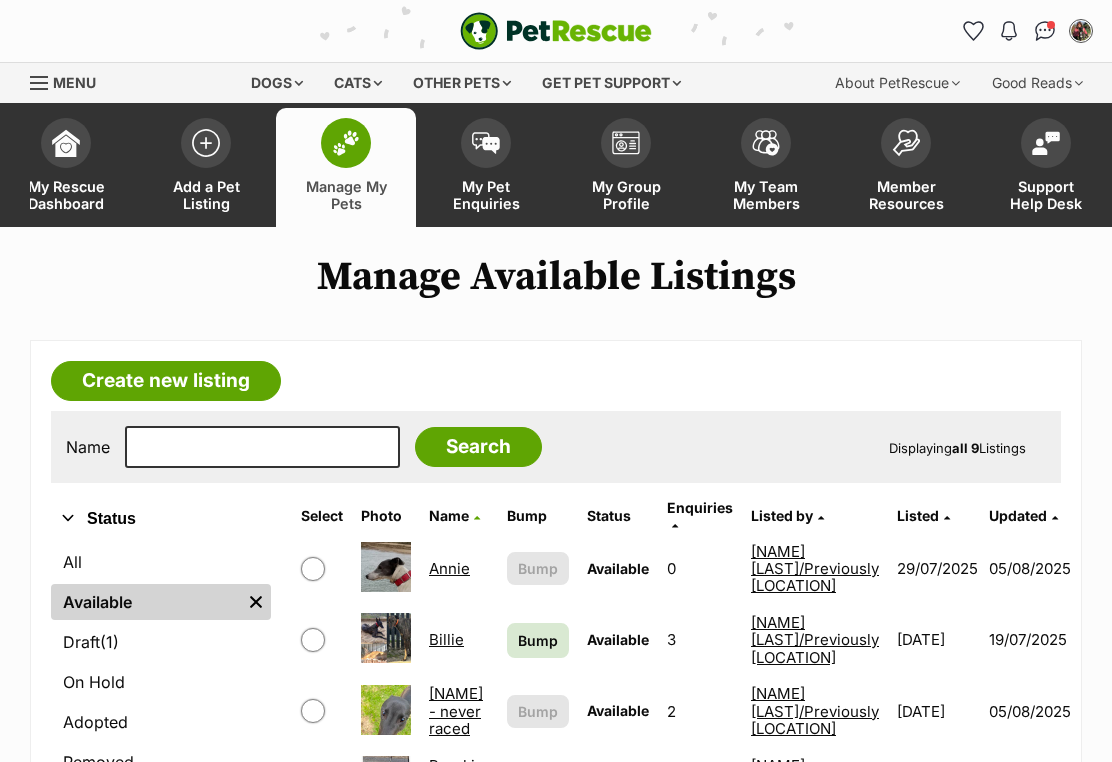 scroll, scrollTop: 0, scrollLeft: 0, axis: both 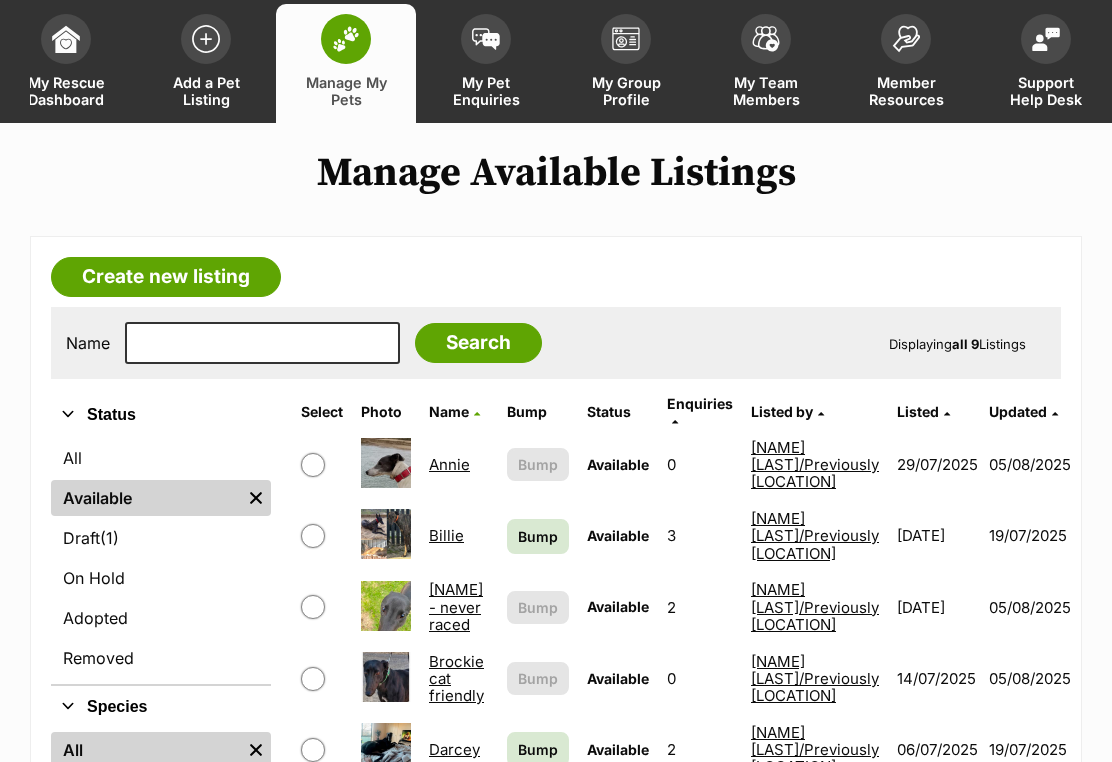 click on "Create new listing" at bounding box center [166, 277] 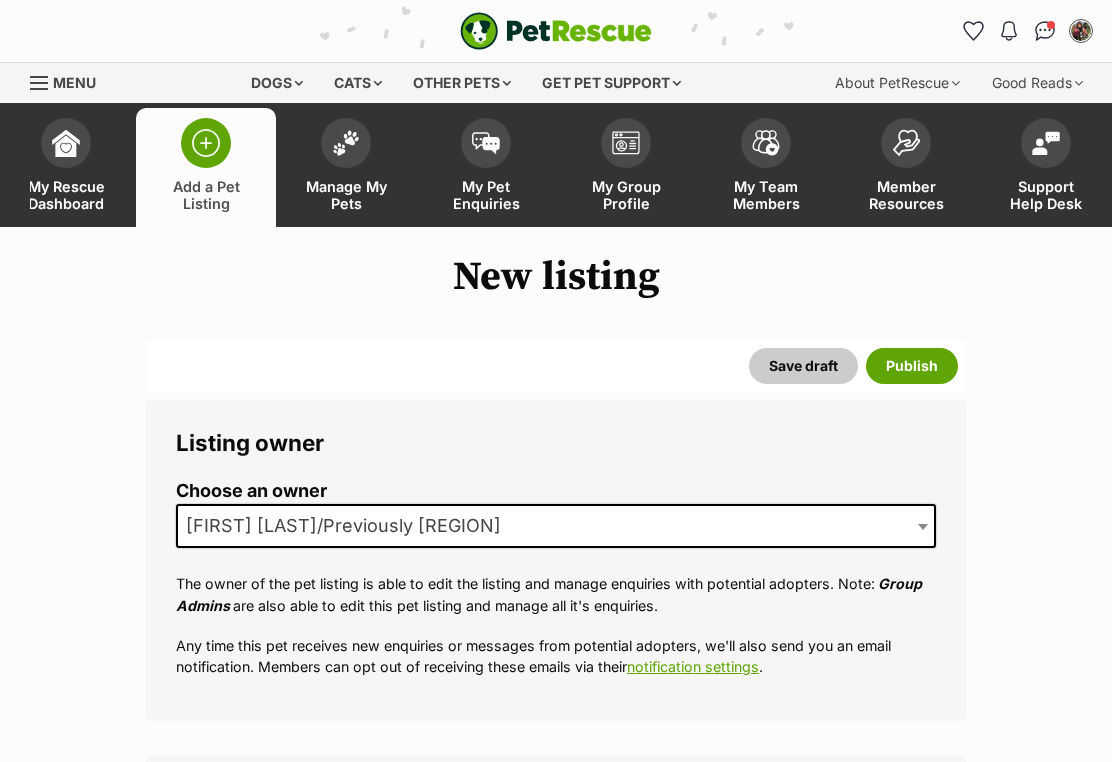 scroll, scrollTop: 0, scrollLeft: 0, axis: both 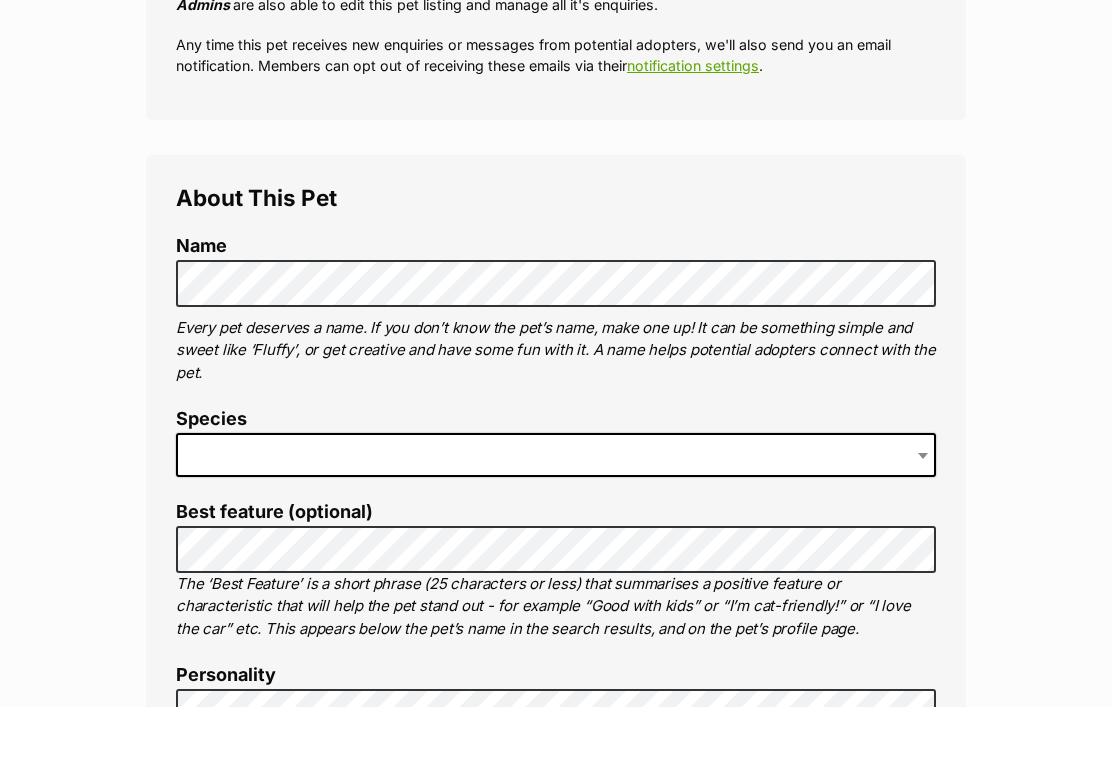 click at bounding box center [556, 510] 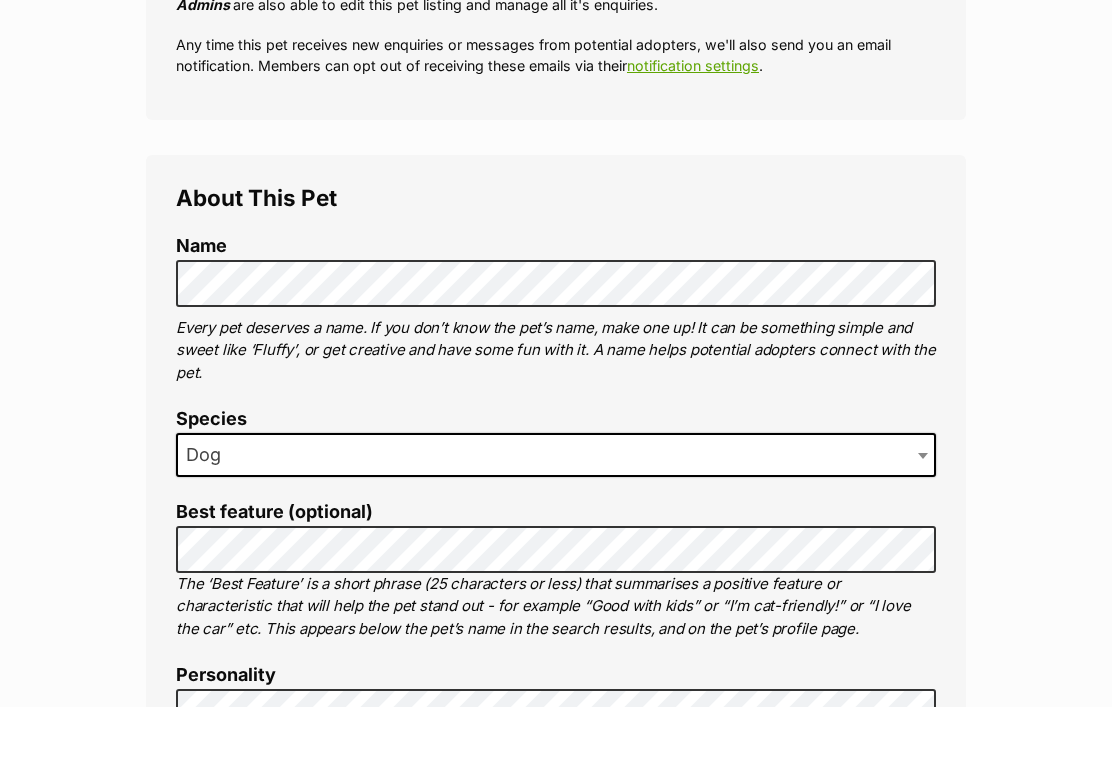 scroll, scrollTop: 602, scrollLeft: 0, axis: vertical 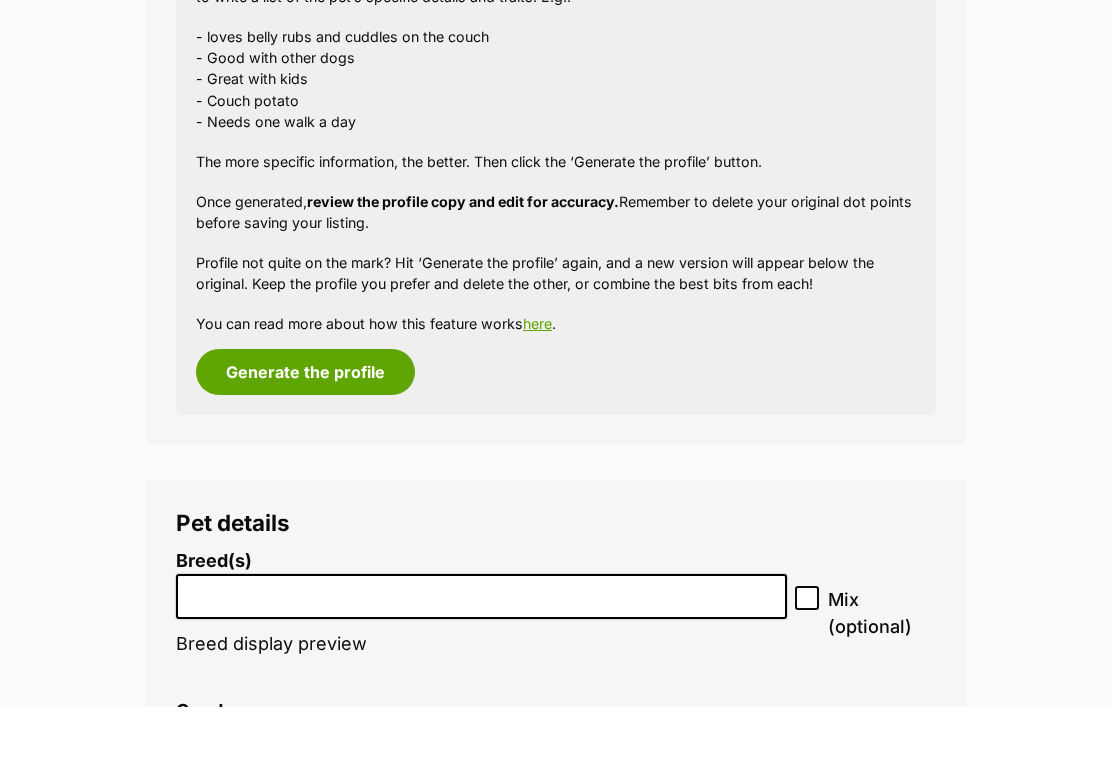 click on "Generate the profile" at bounding box center (305, 427) 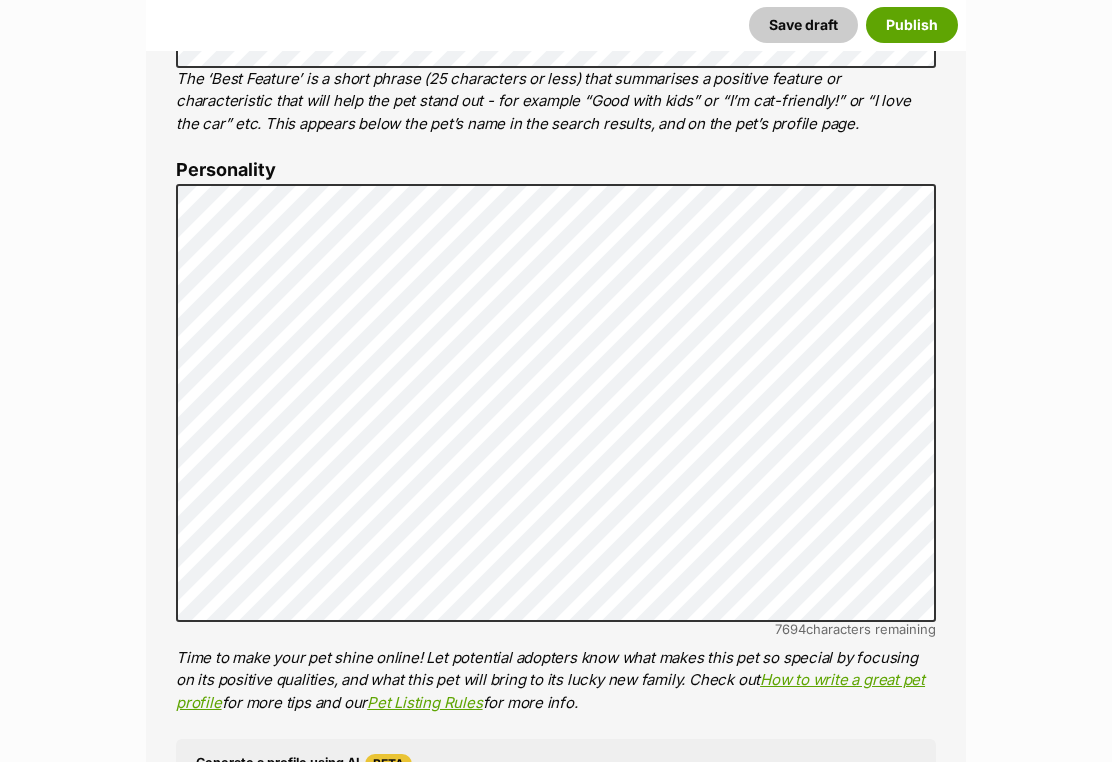 scroll, scrollTop: 1105, scrollLeft: 0, axis: vertical 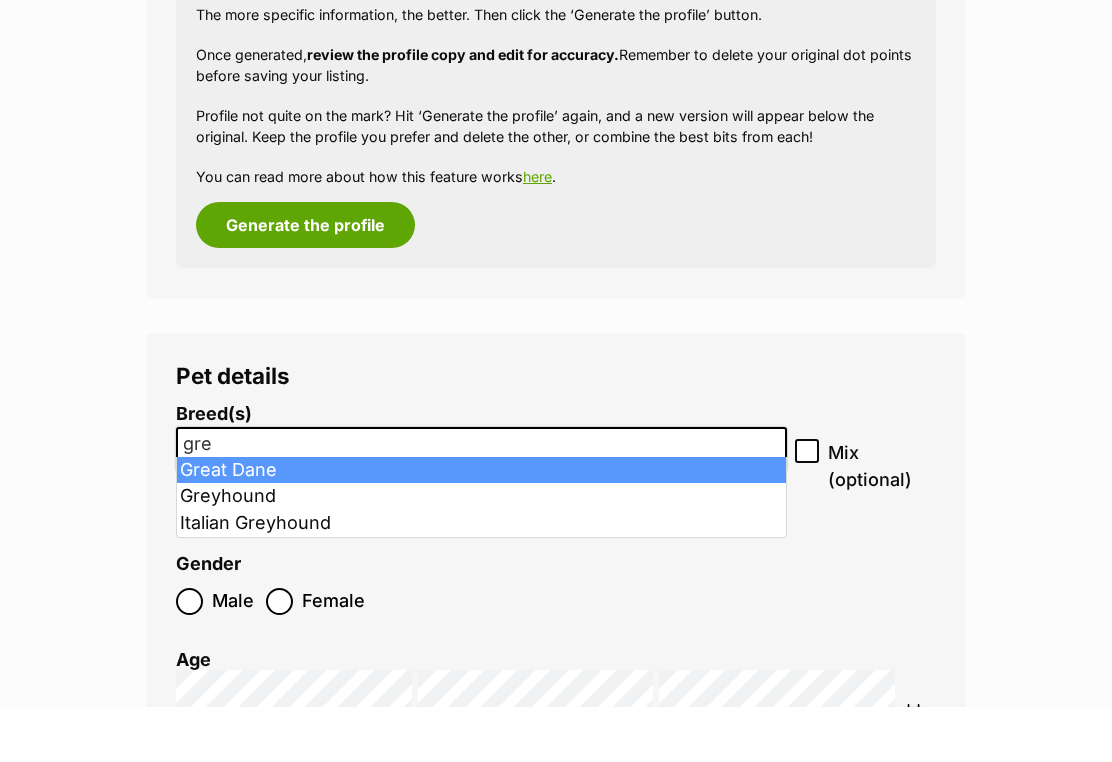 type on "grey" 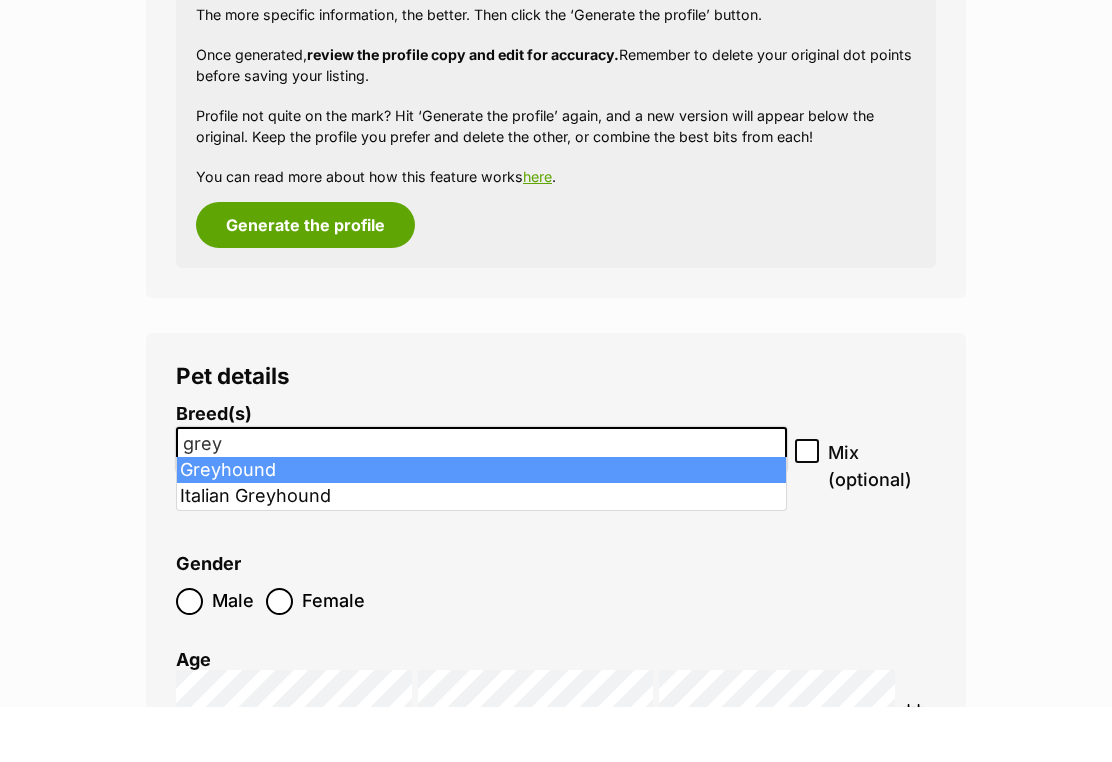 select on "101" 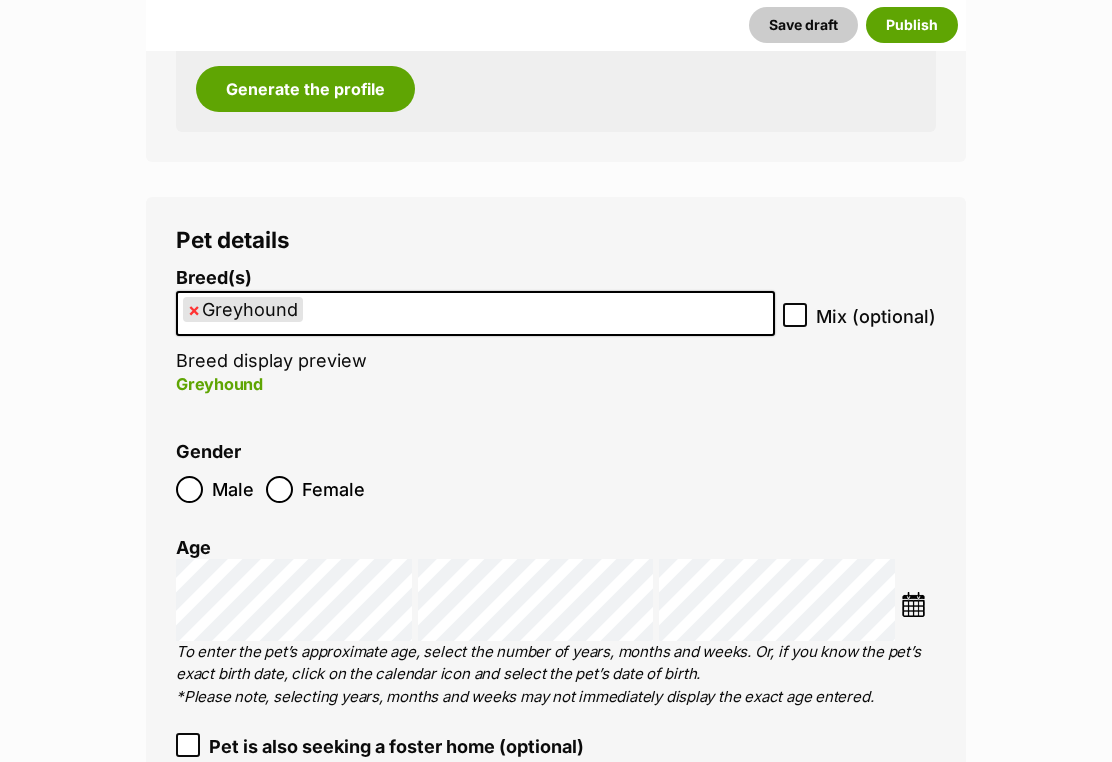 scroll, scrollTop: 2276, scrollLeft: 0, axis: vertical 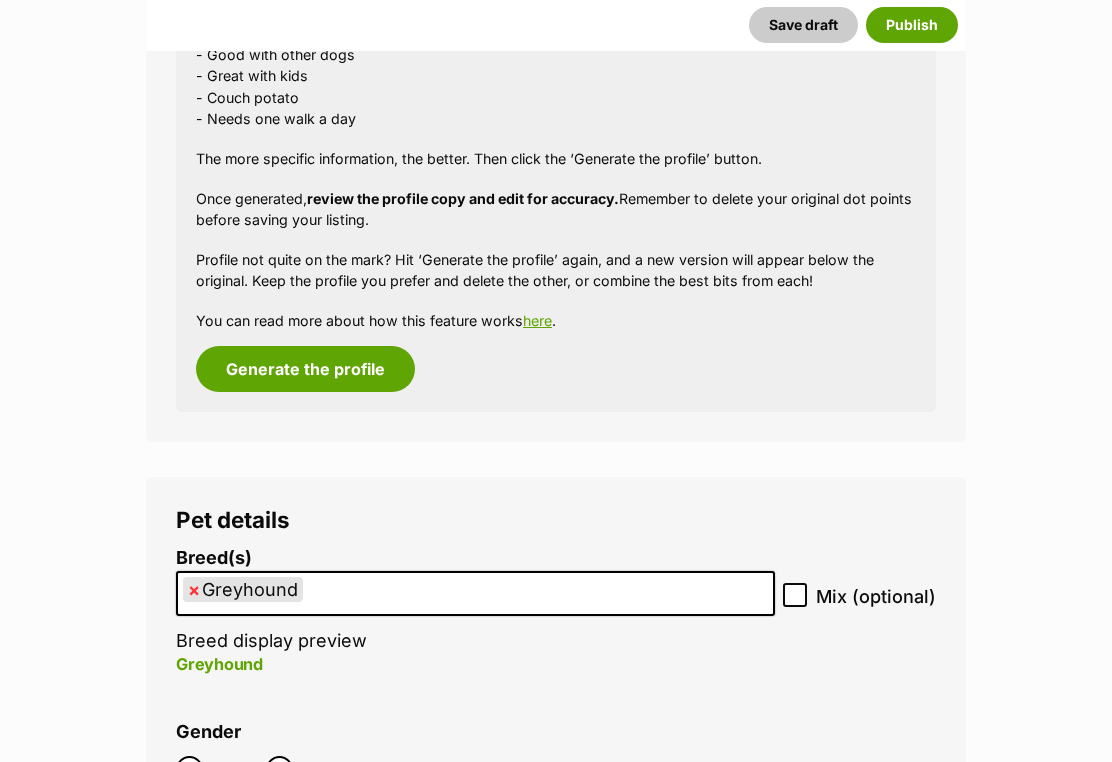 type on "y" 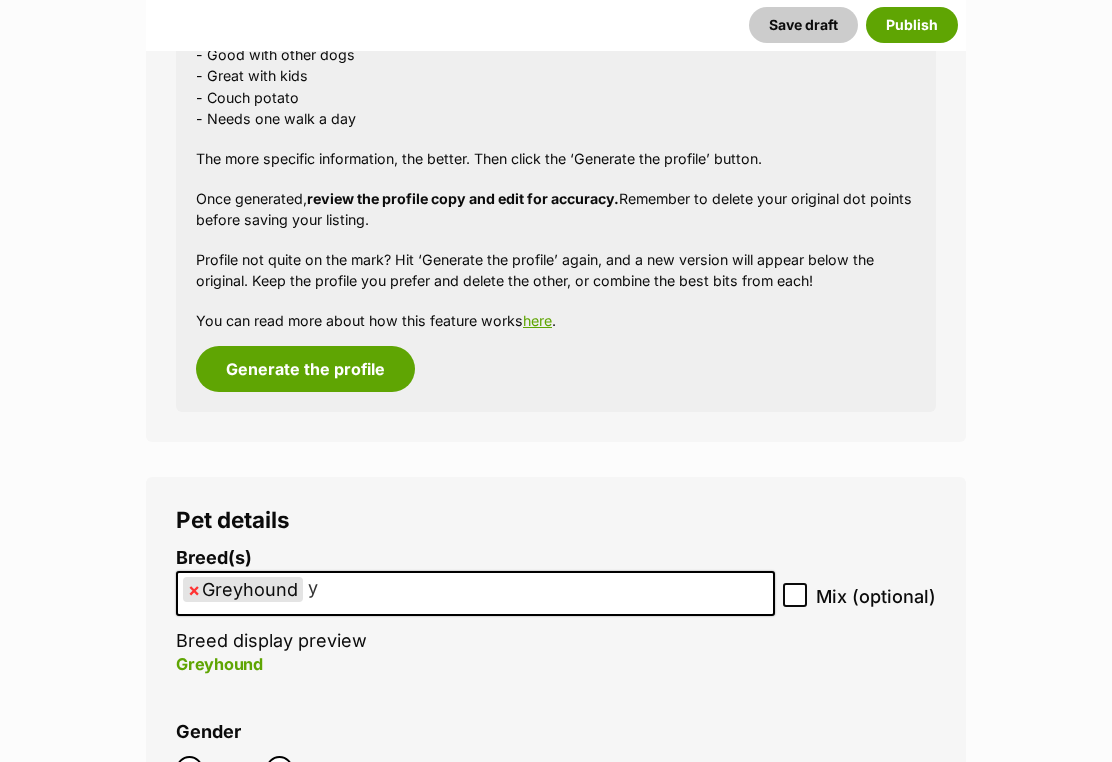 type 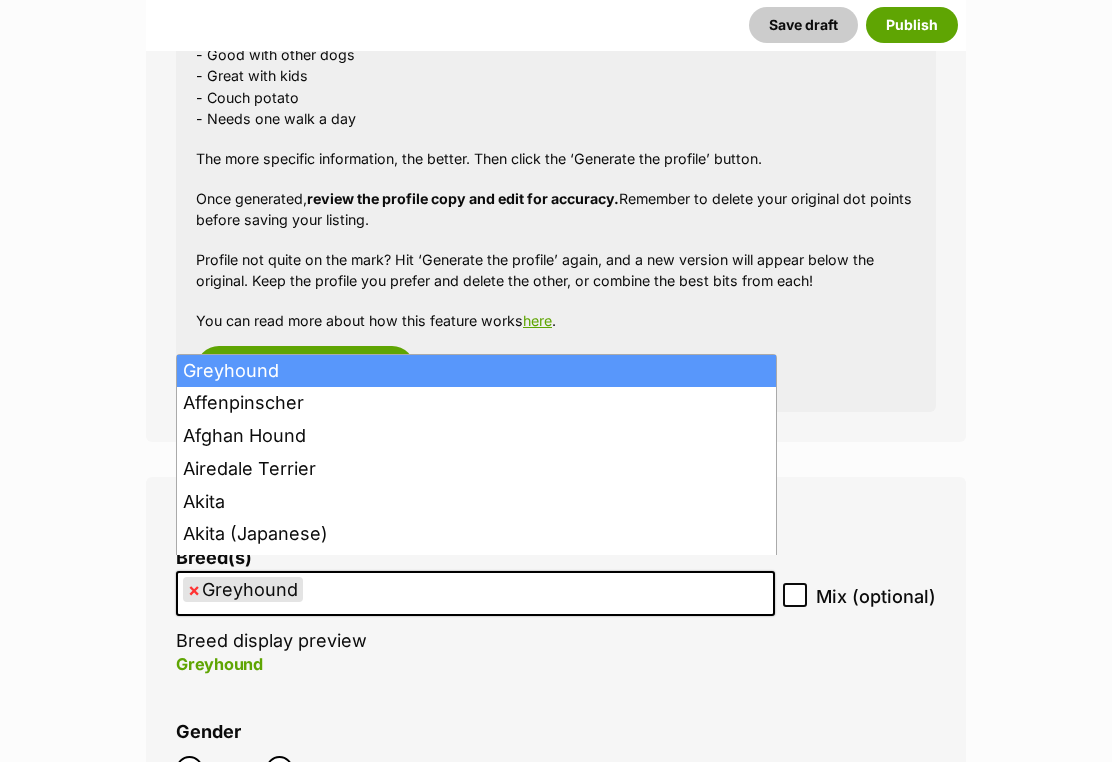 select 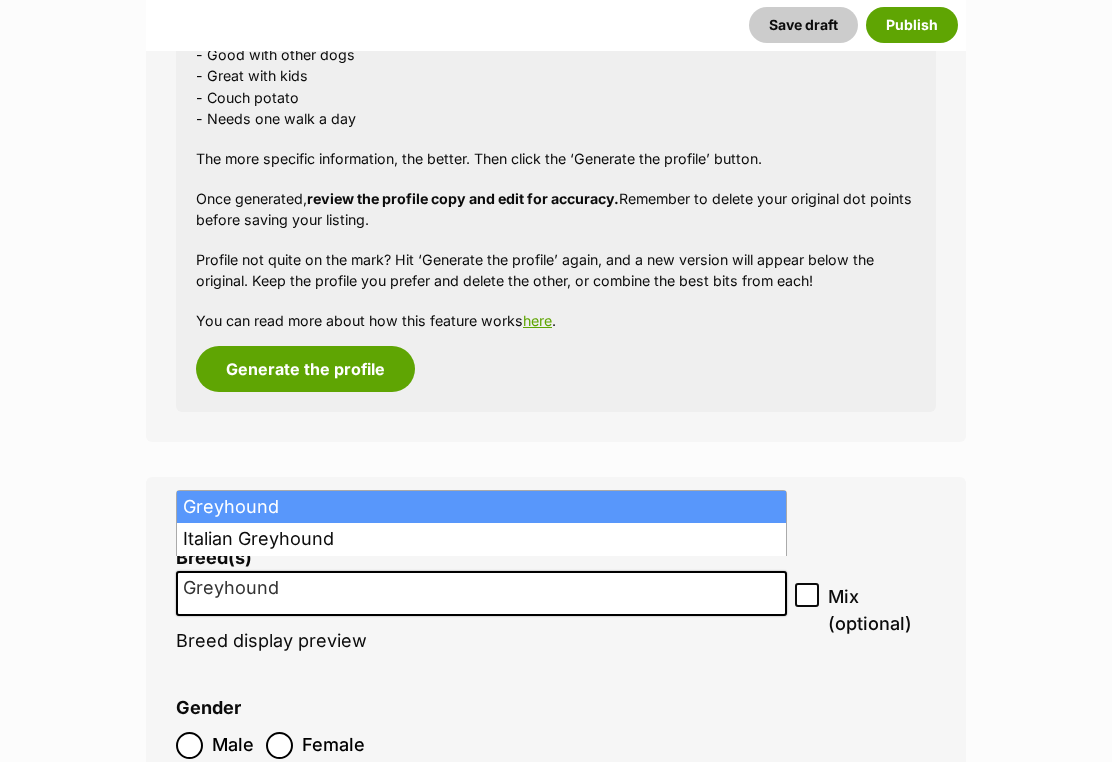 select on "101" 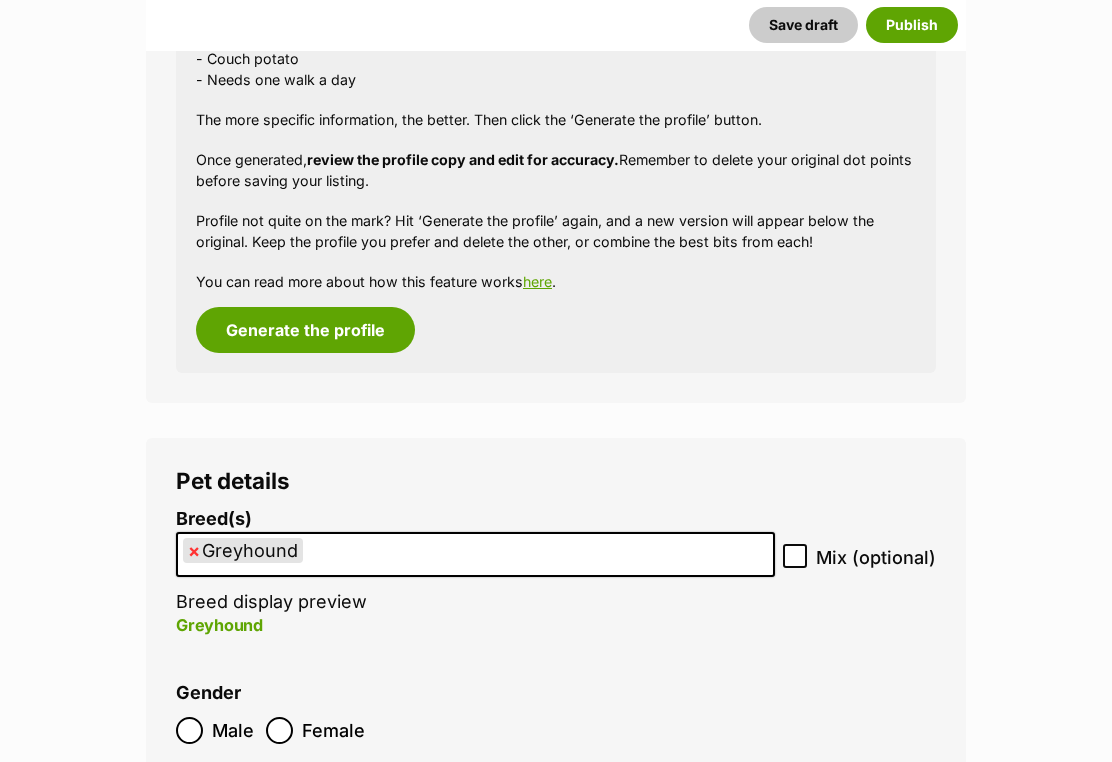 scroll, scrollTop: 2031, scrollLeft: 0, axis: vertical 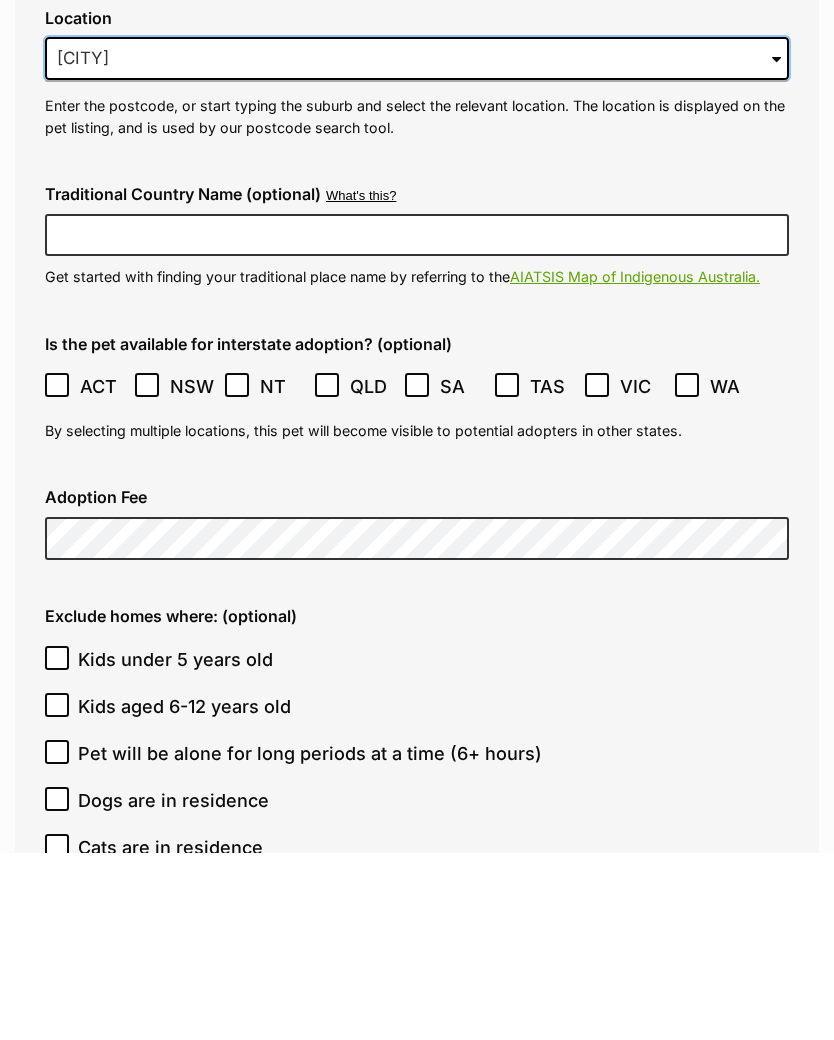 type on "Bendigo" 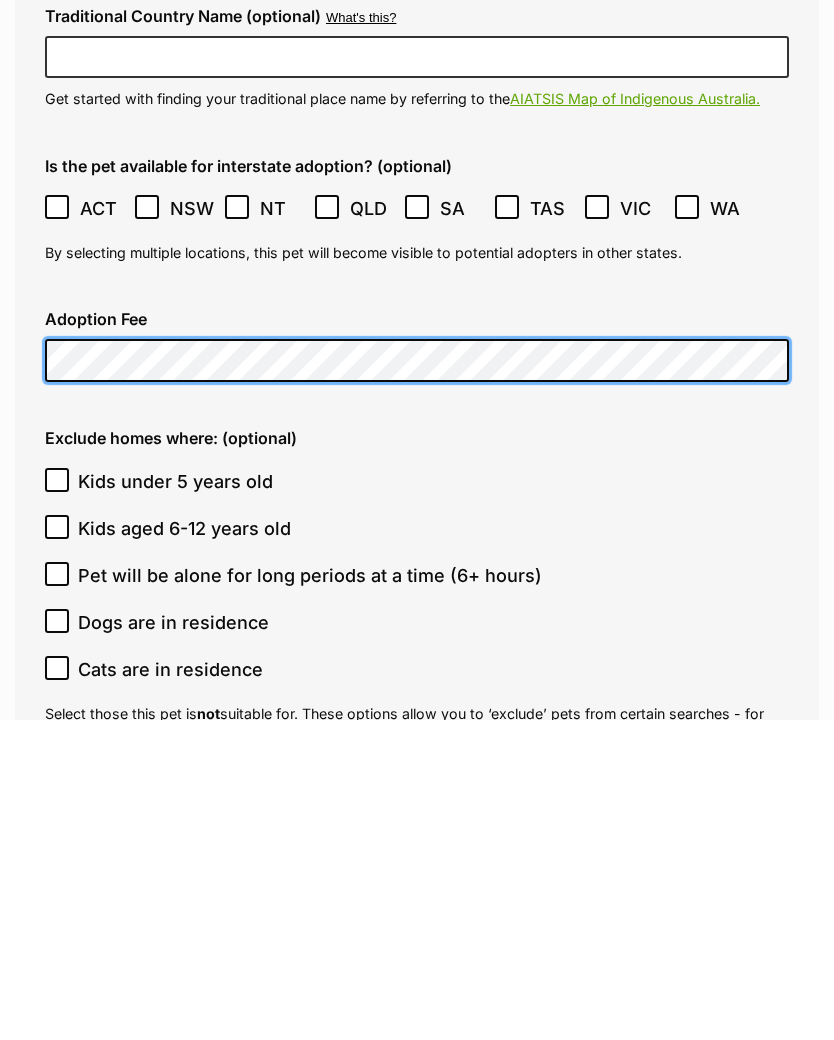 scroll, scrollTop: 4614, scrollLeft: 0, axis: vertical 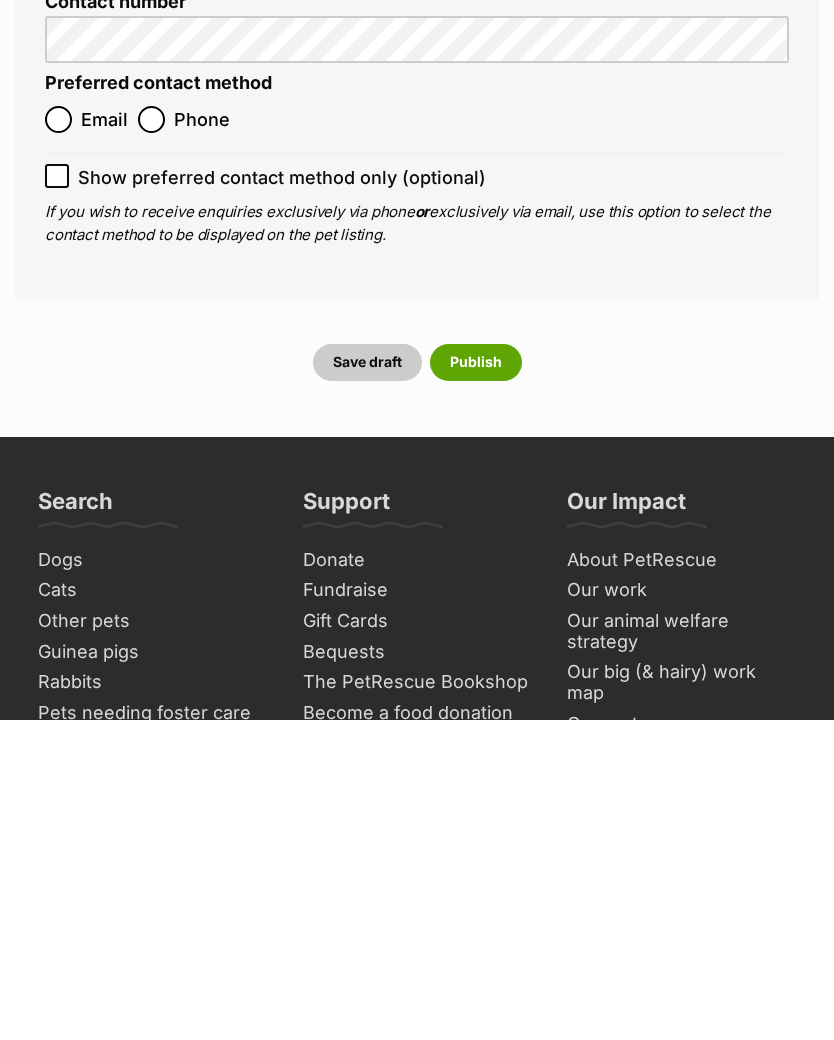 type on "95600000661841" 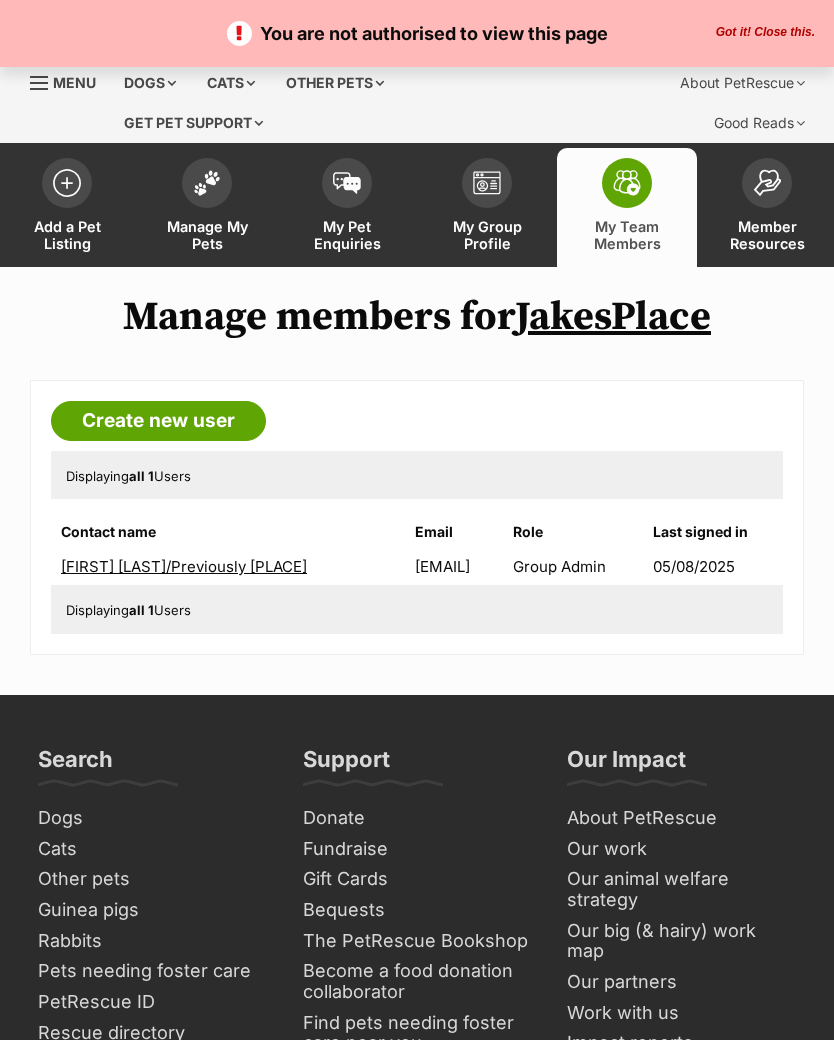 scroll, scrollTop: 0, scrollLeft: 0, axis: both 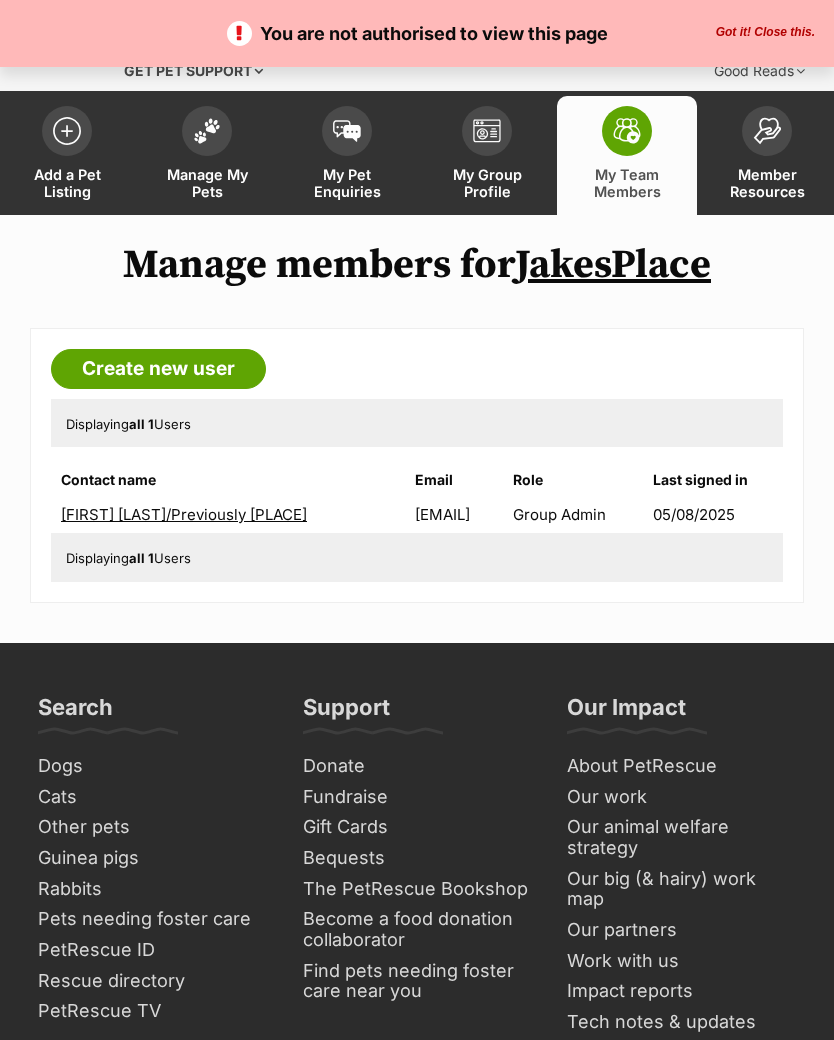 click on "Manage My Pets" at bounding box center (207, 155) 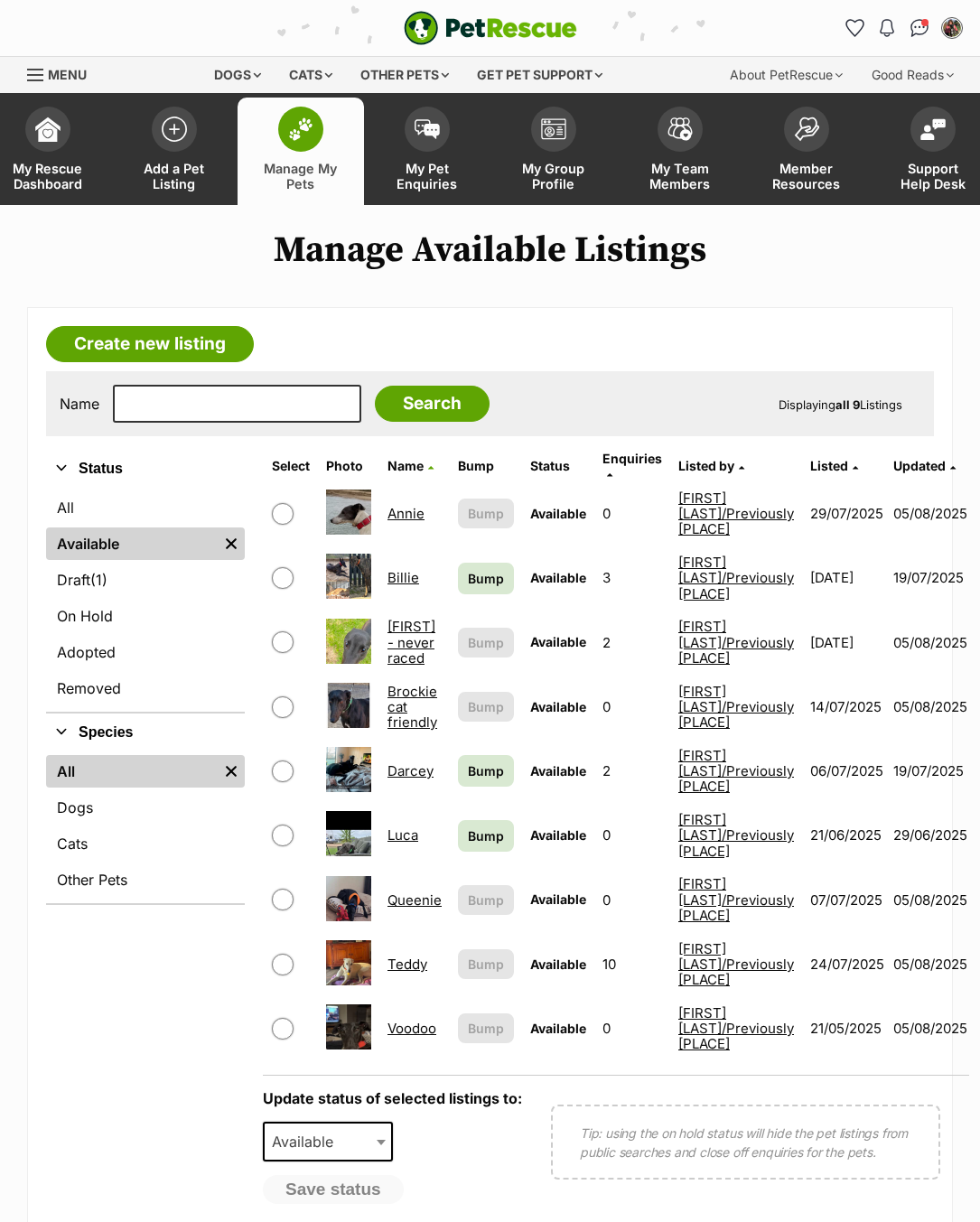 scroll, scrollTop: 19, scrollLeft: 0, axis: vertical 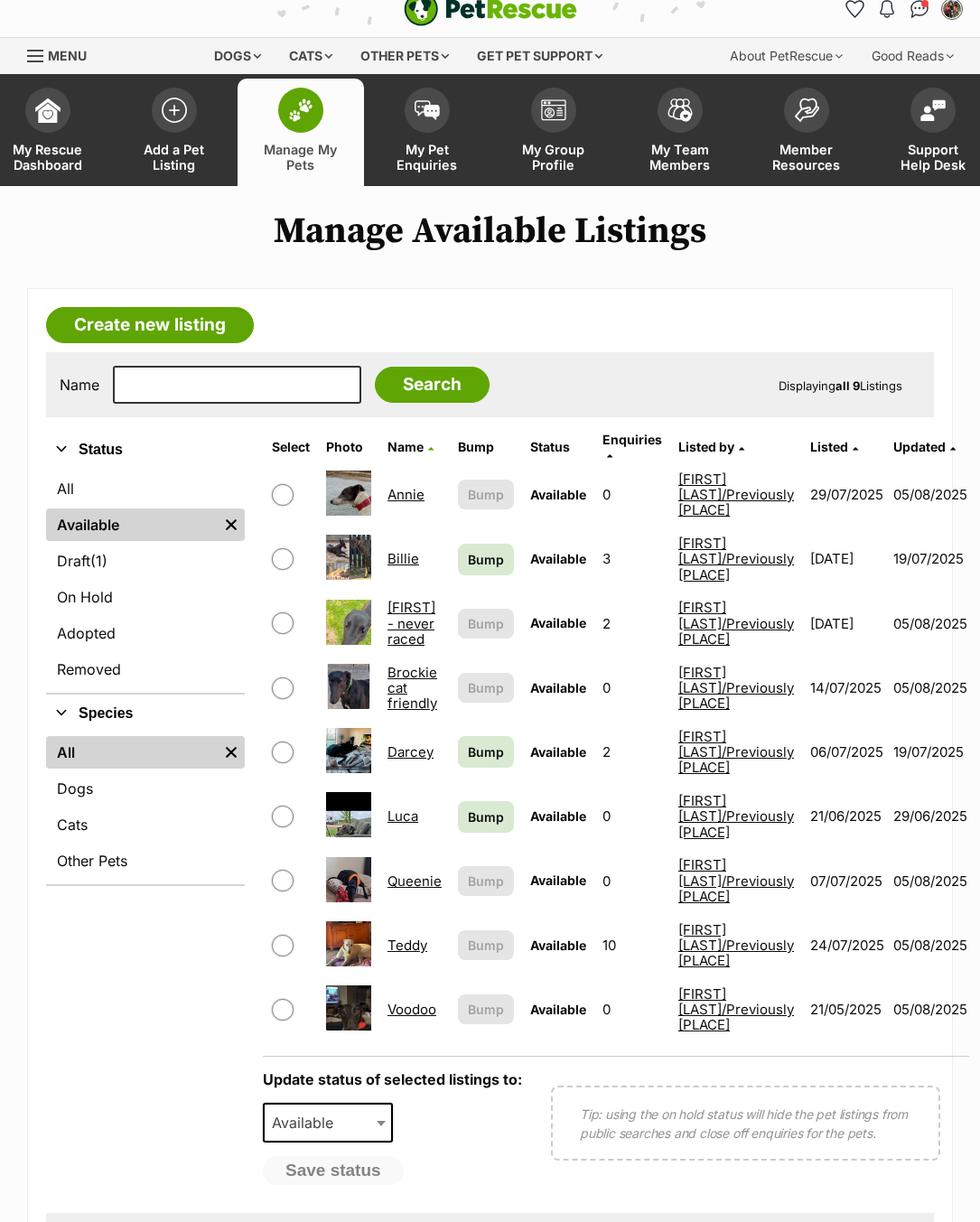 click on "Create new listing" at bounding box center (150, 325) 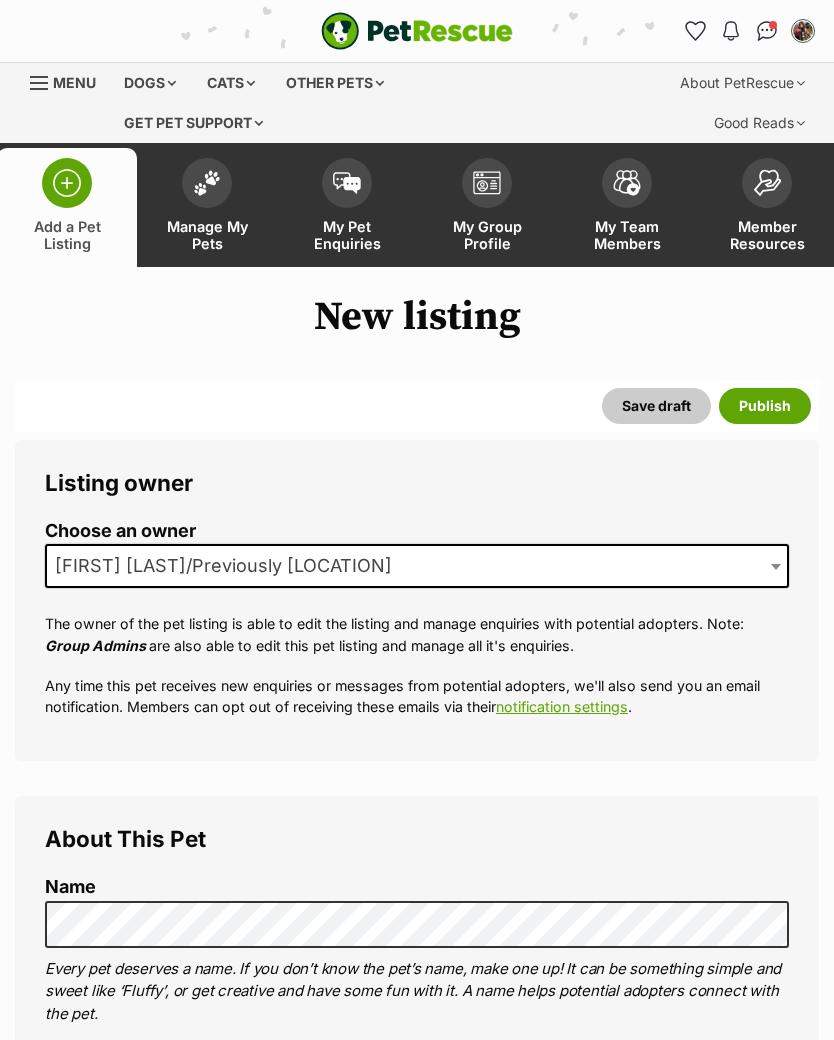 scroll, scrollTop: 0, scrollLeft: 0, axis: both 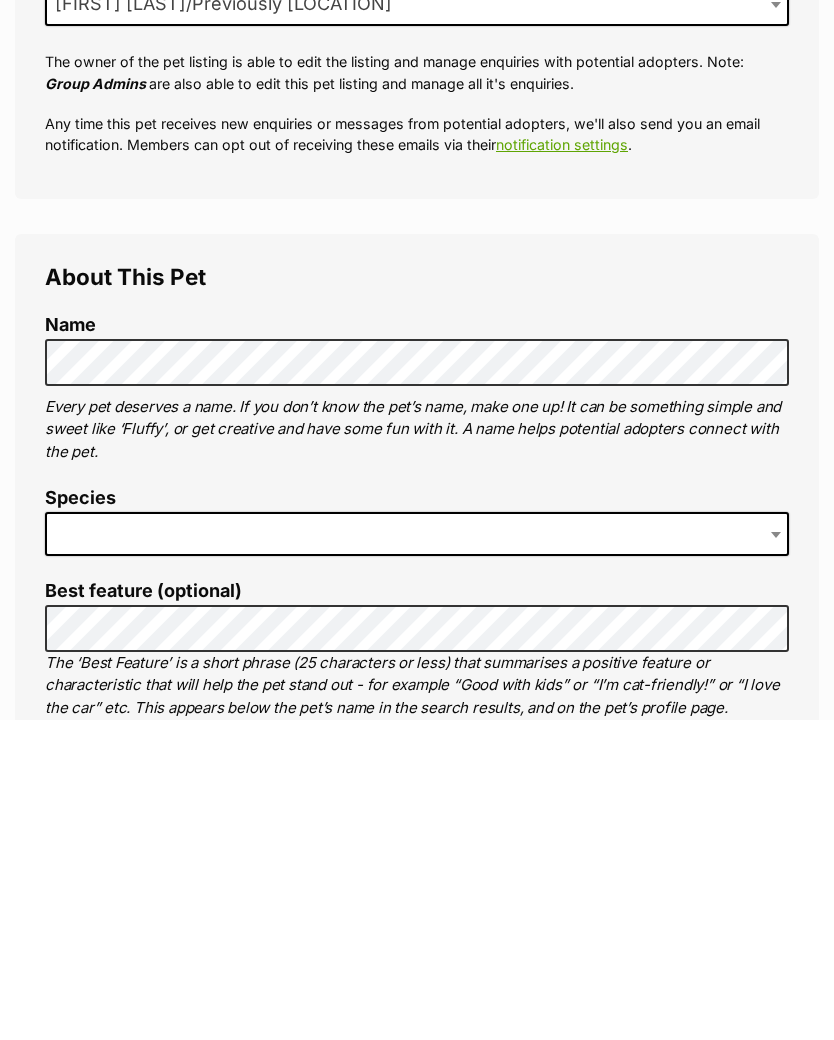 click at bounding box center [417, 854] 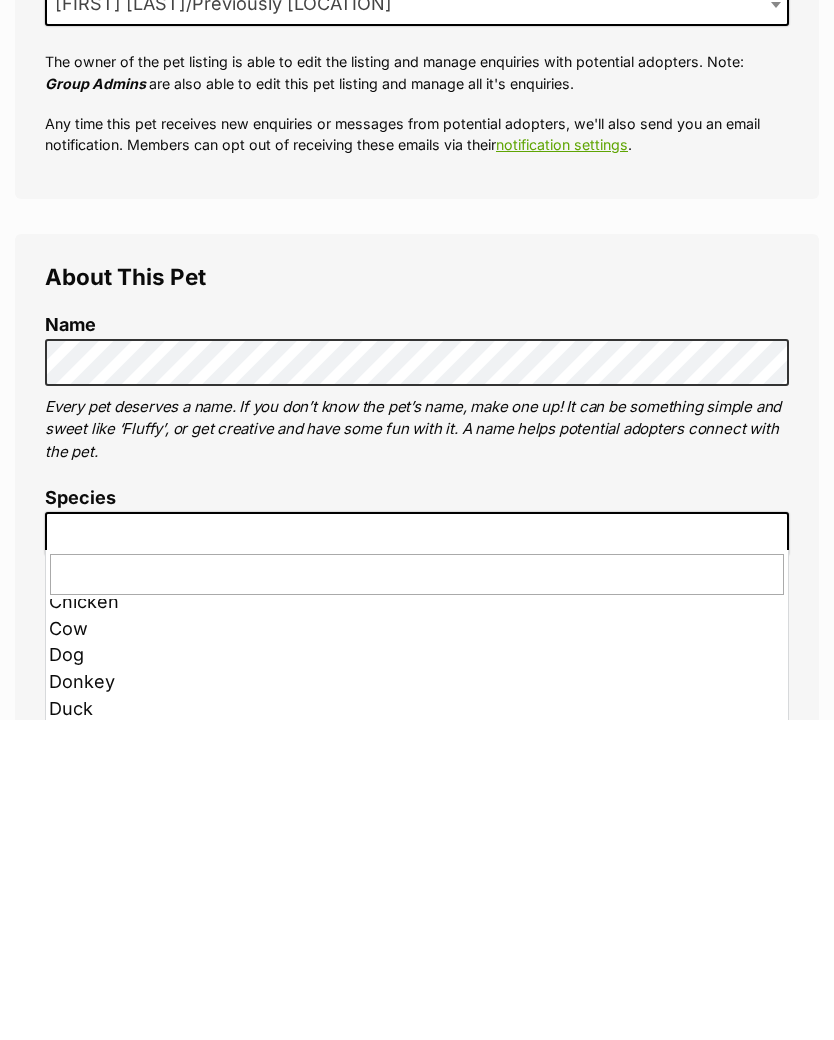 scroll, scrollTop: 97, scrollLeft: 0, axis: vertical 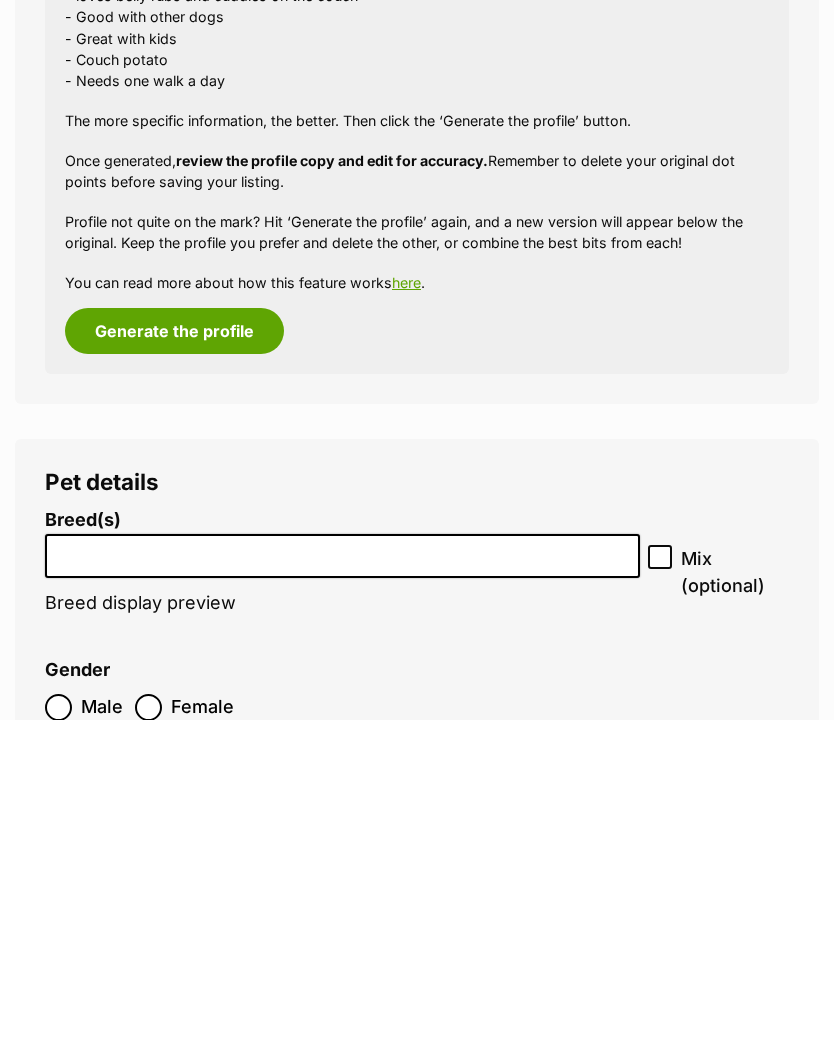 click at bounding box center [342, 871] 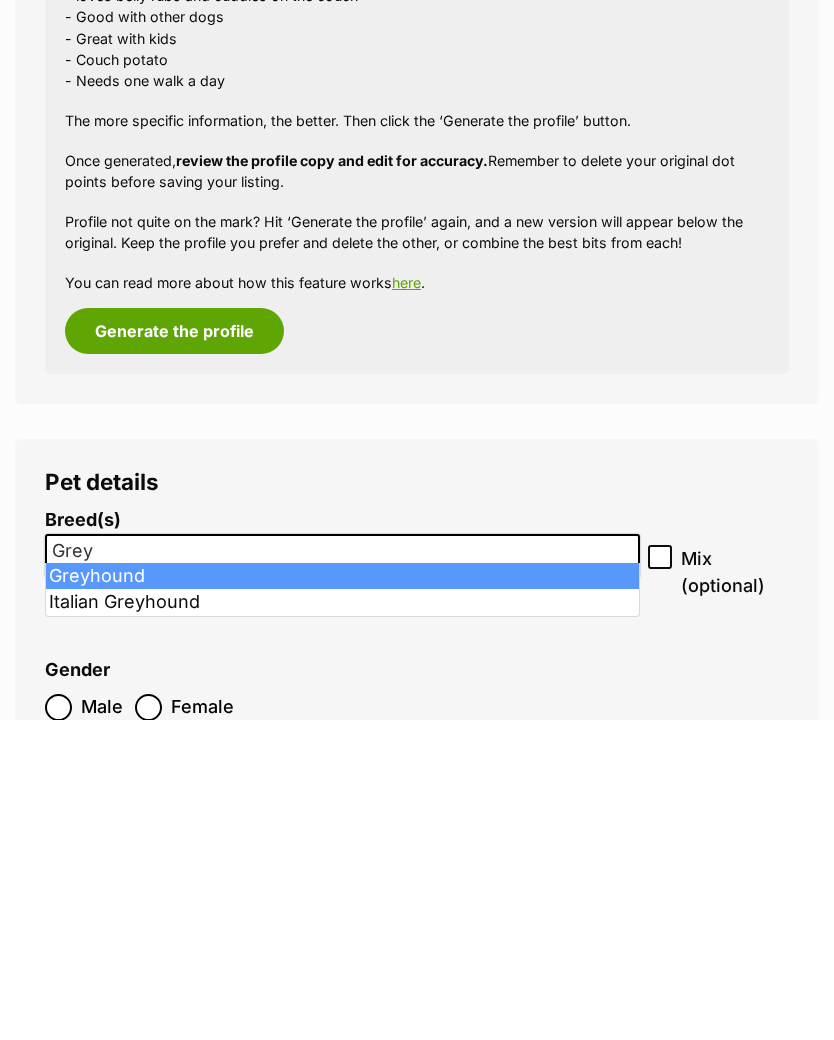 type on "Grey" 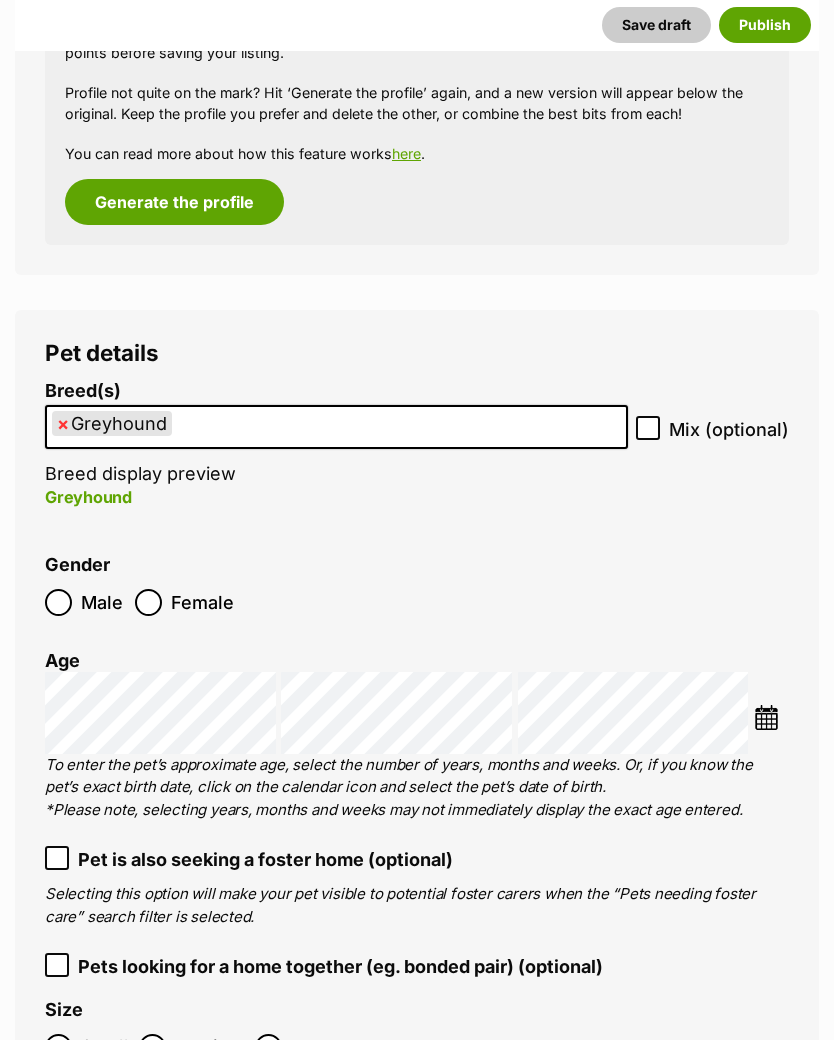 scroll, scrollTop: 2268, scrollLeft: 0, axis: vertical 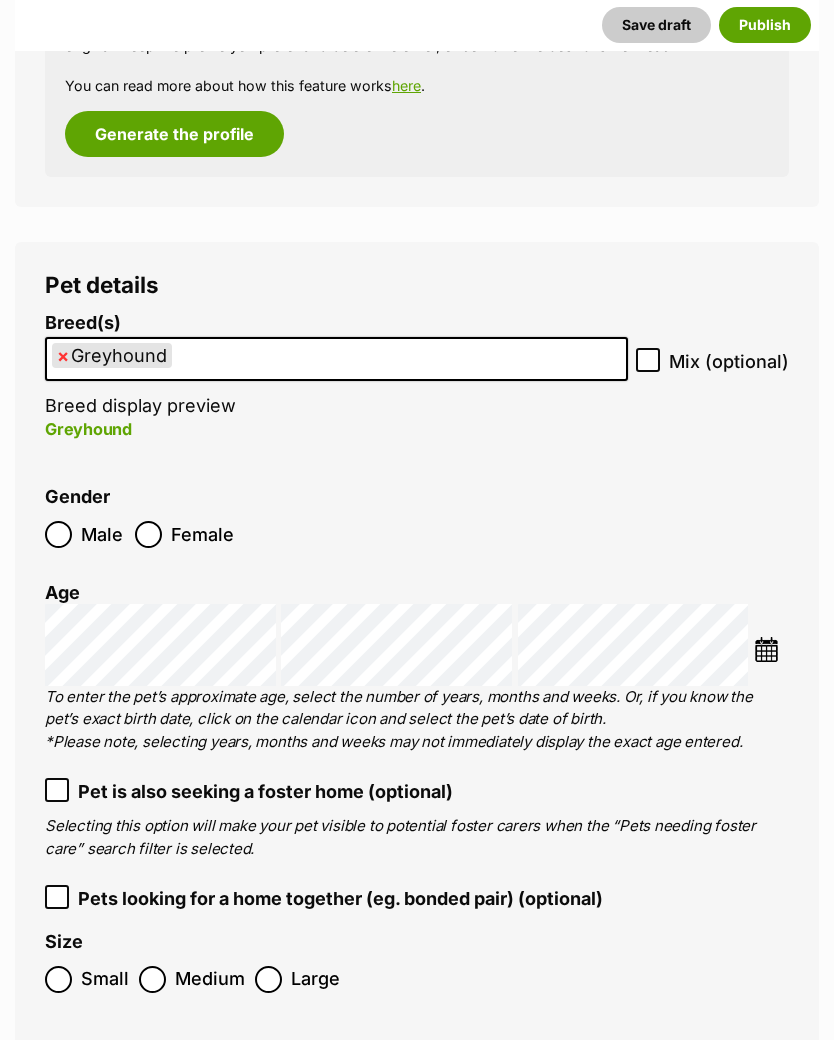 click at bounding box center (766, 650) 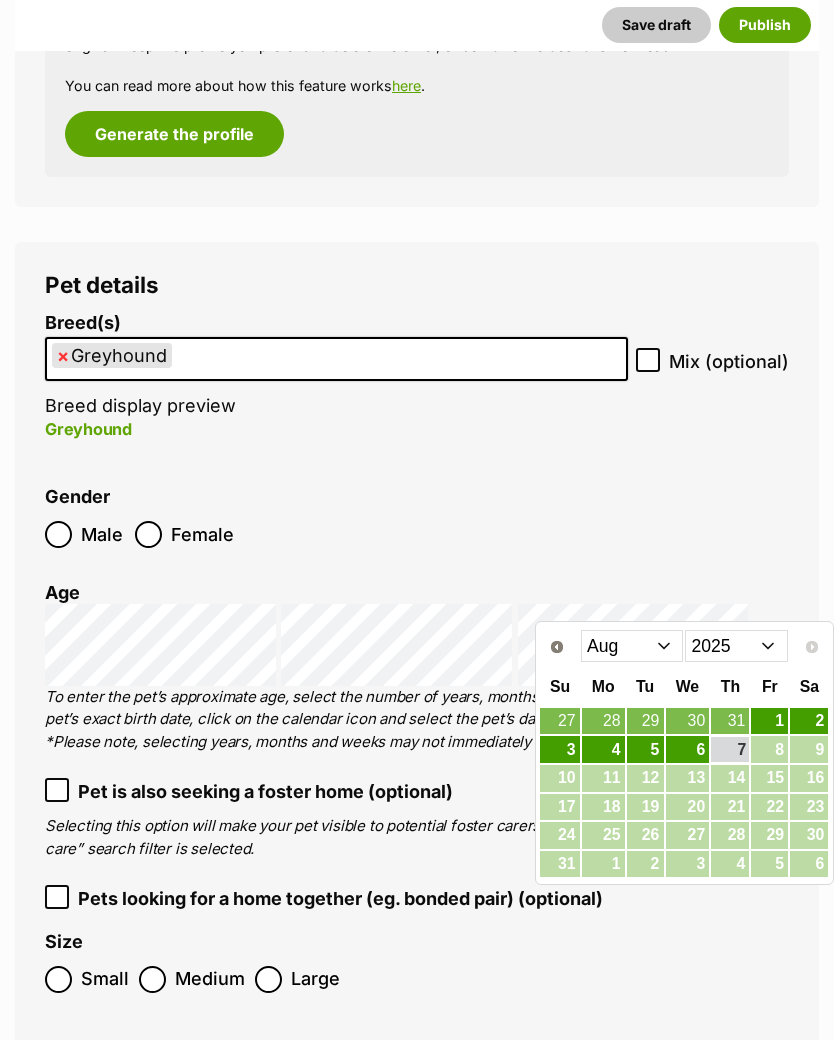 click on "2015 2016 2017 2018 2019 2020 2021 2022 2023 2024 2025" at bounding box center (736, 646) 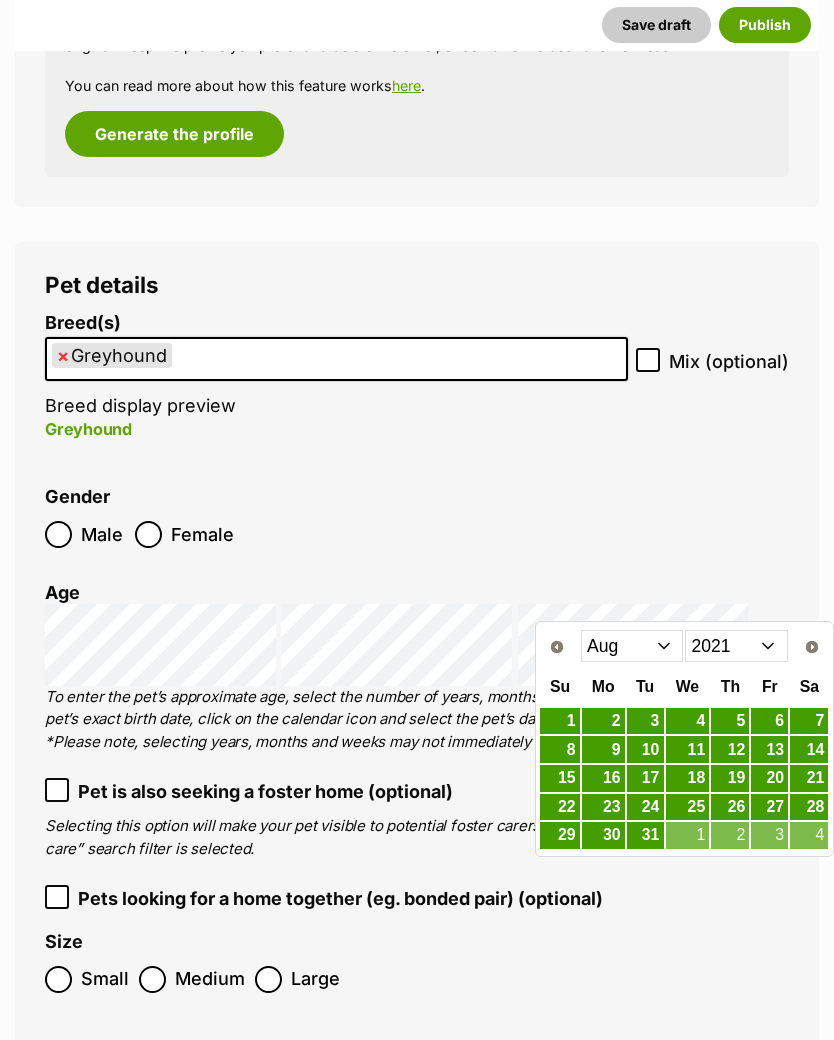 click on "14" at bounding box center (809, 749) 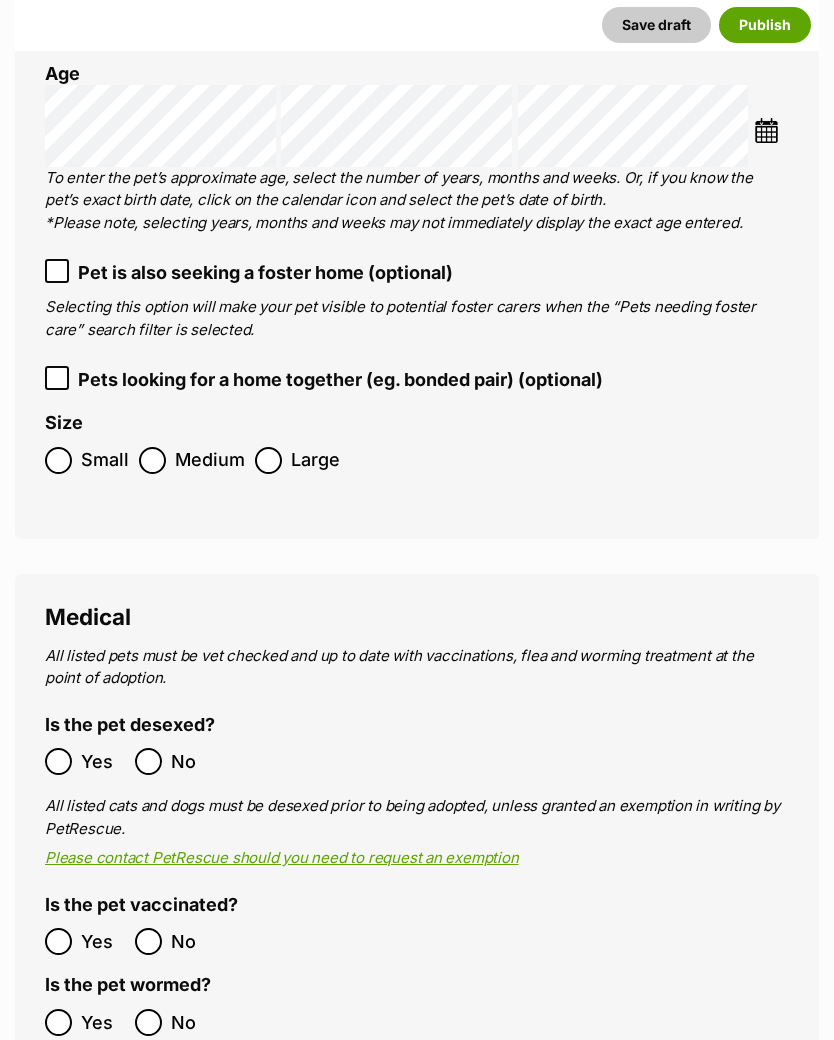 scroll, scrollTop: 2788, scrollLeft: 0, axis: vertical 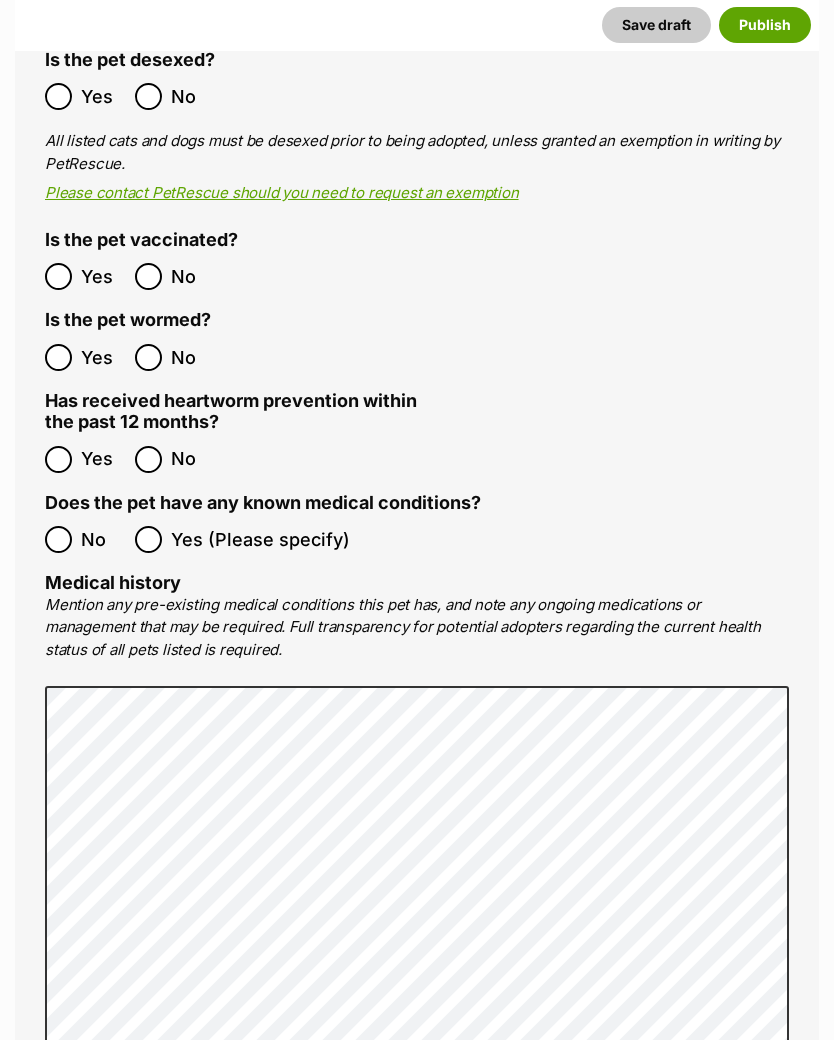 click on "Yes" at bounding box center (85, 460) 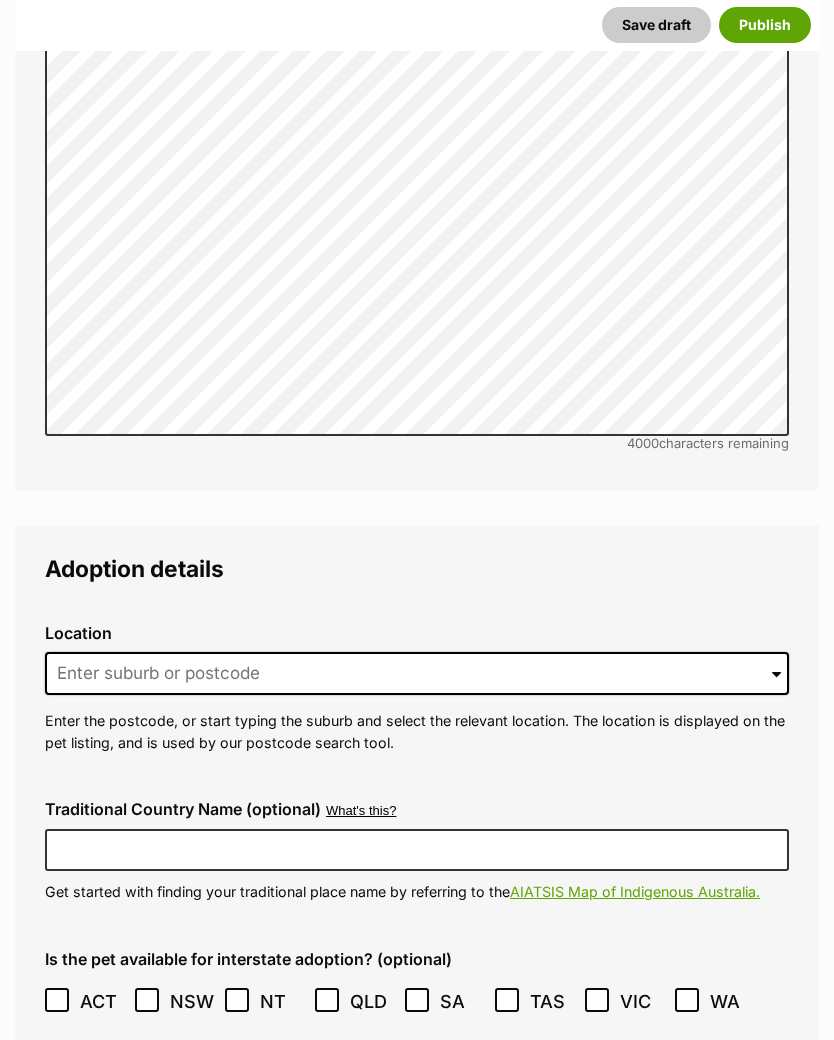 scroll, scrollTop: 4142, scrollLeft: 0, axis: vertical 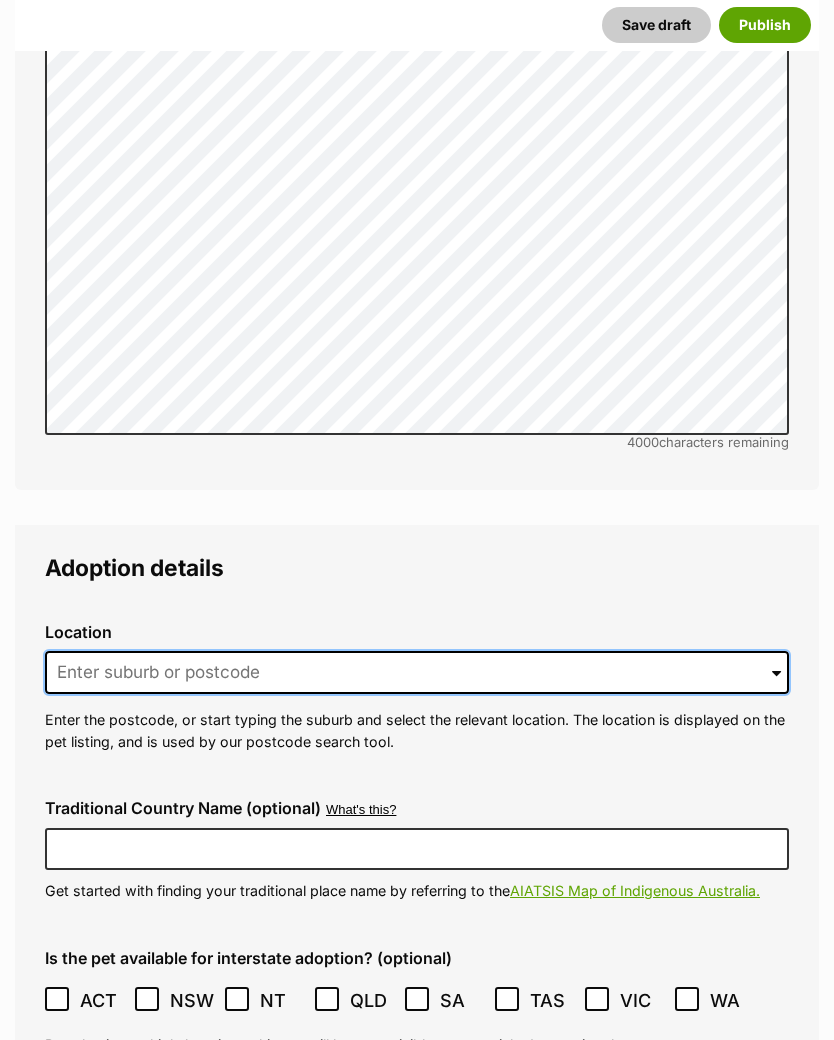 click at bounding box center [417, 673] 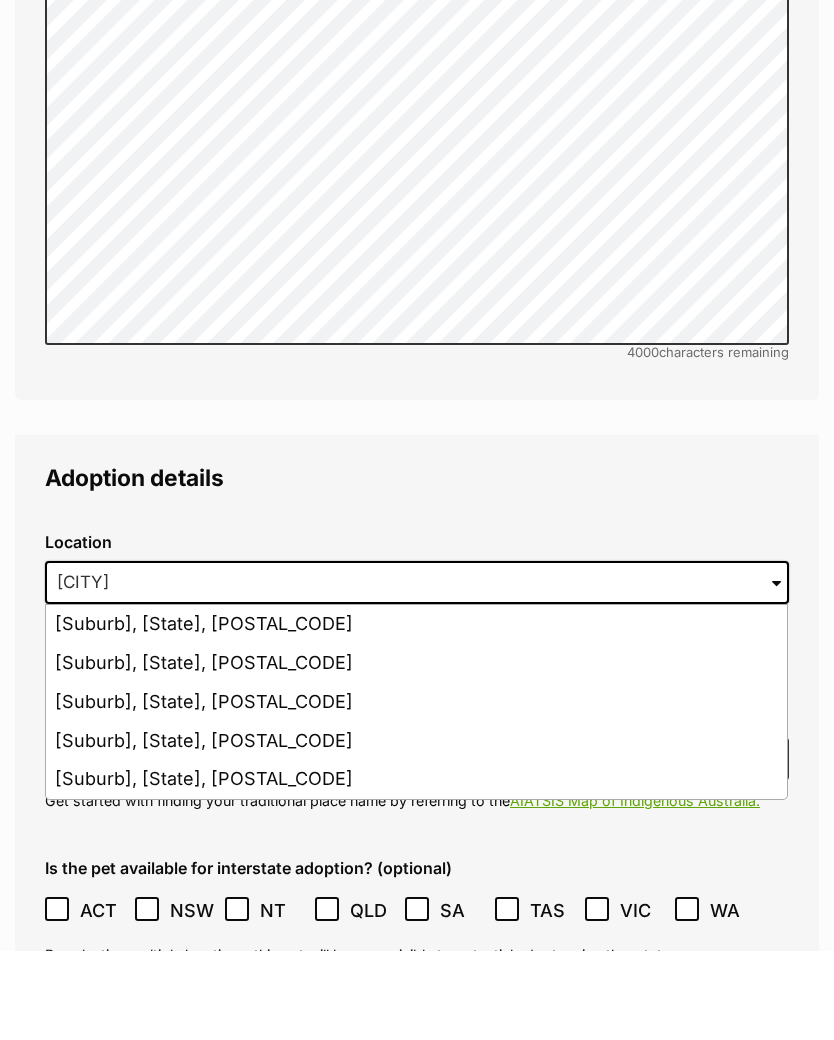 click on "Bendigo, Victoria, 3552" at bounding box center [416, 714] 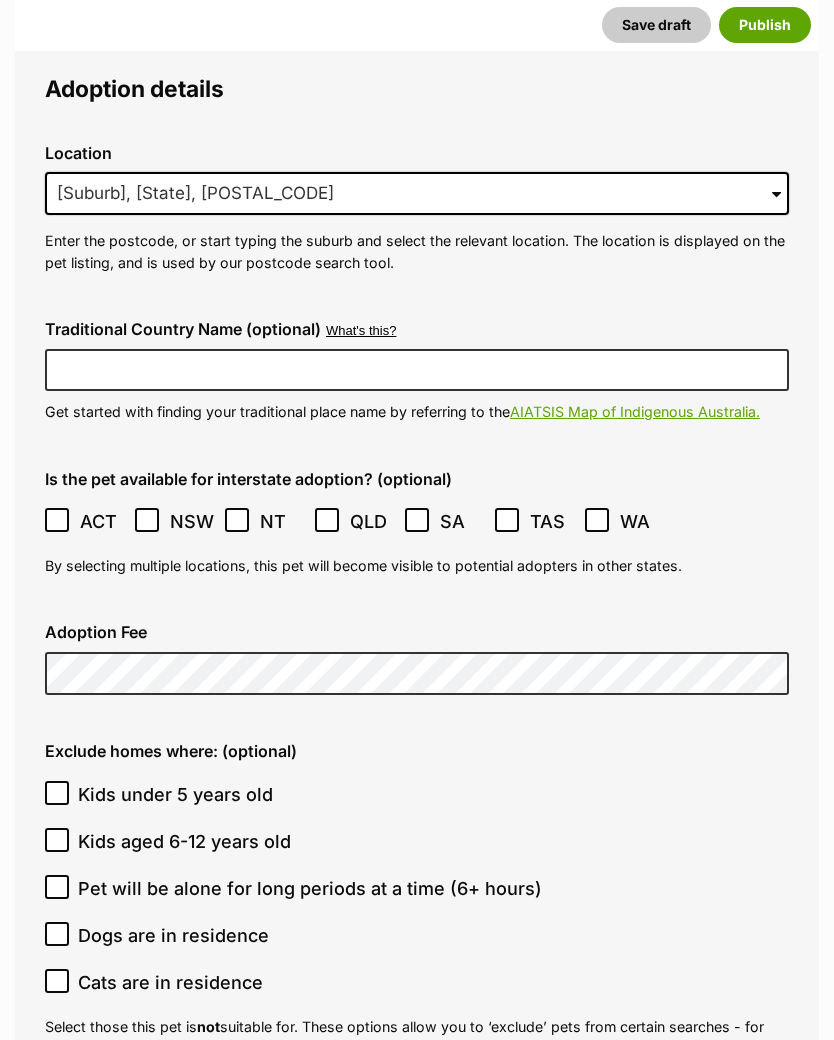scroll, scrollTop: 4623, scrollLeft: 0, axis: vertical 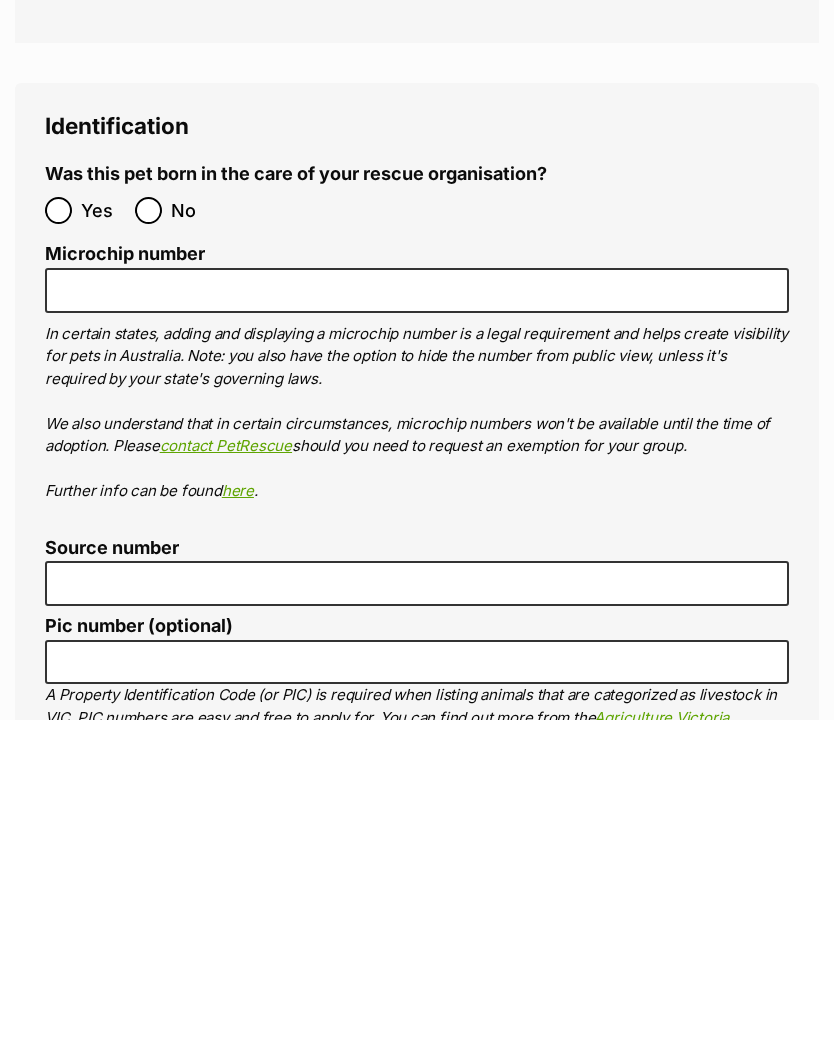 click on "No" at bounding box center (175, 530) 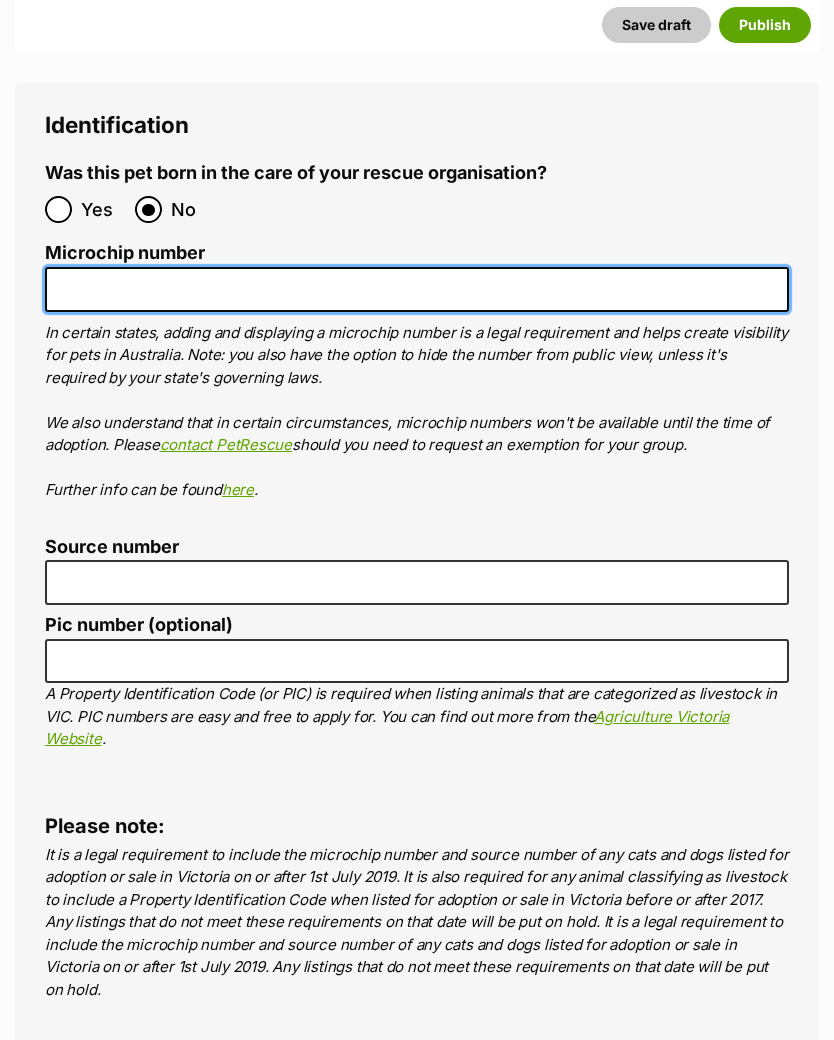 click on "Microchip number" at bounding box center [417, 289] 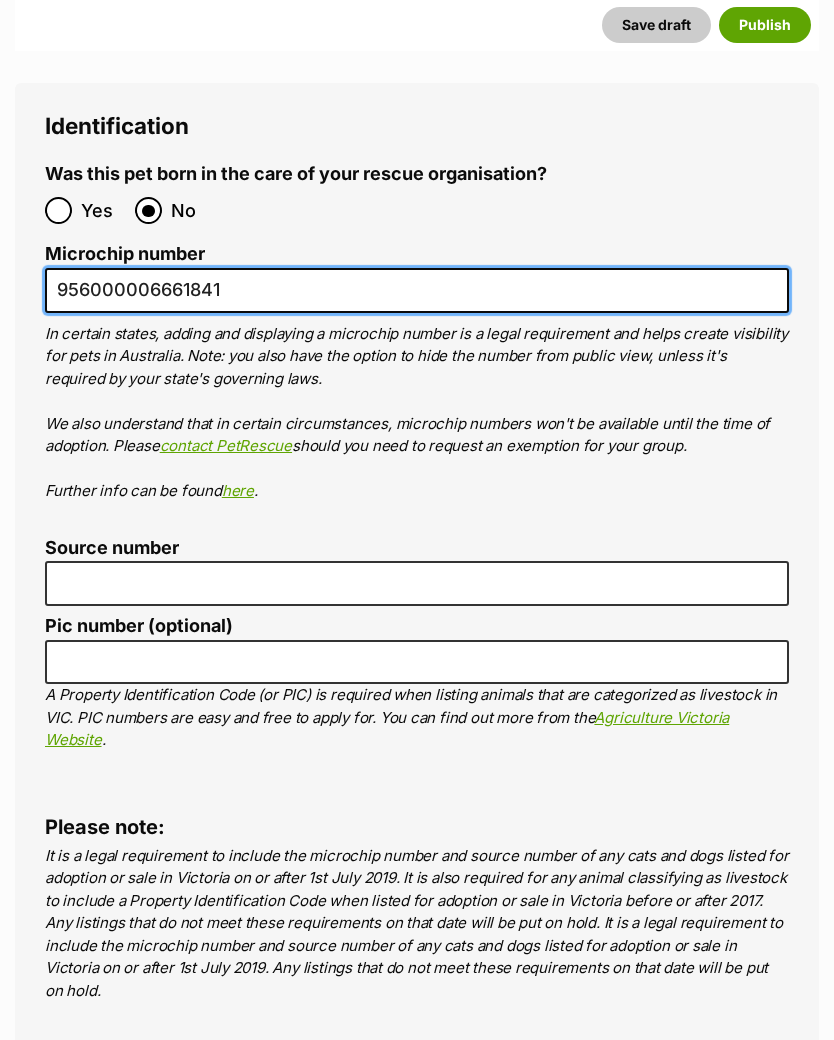 type on "956000006661841" 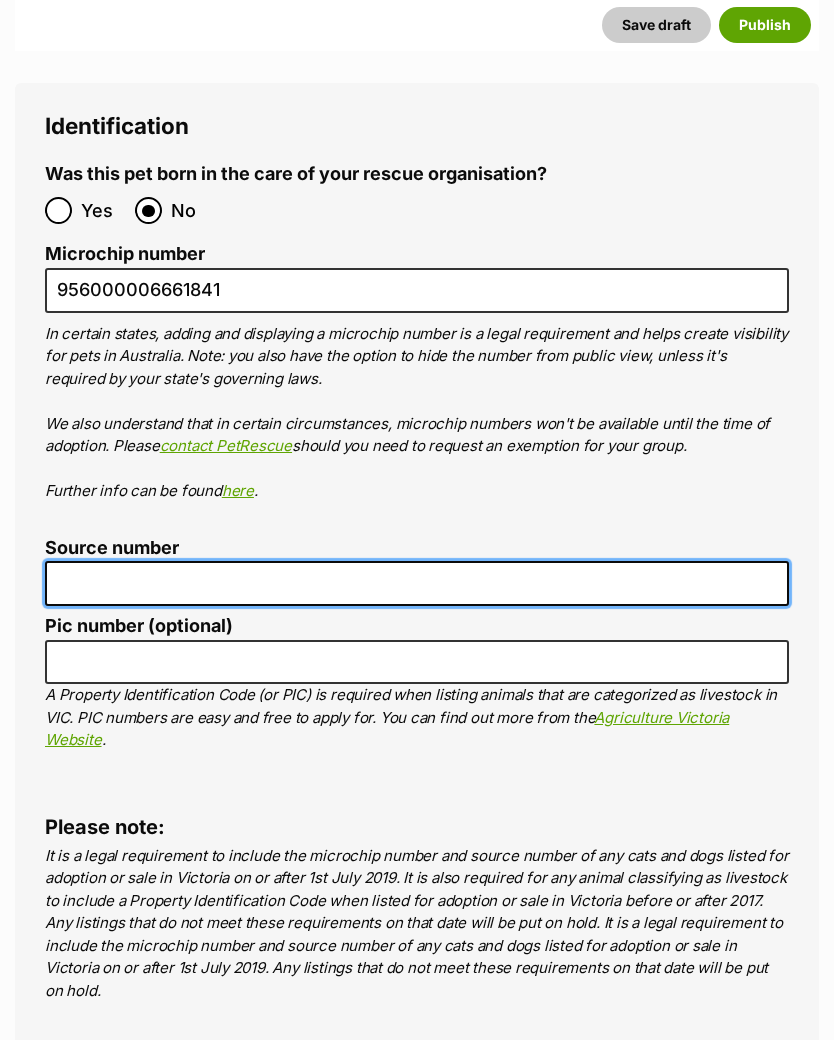click on "Source number" at bounding box center (417, 583) 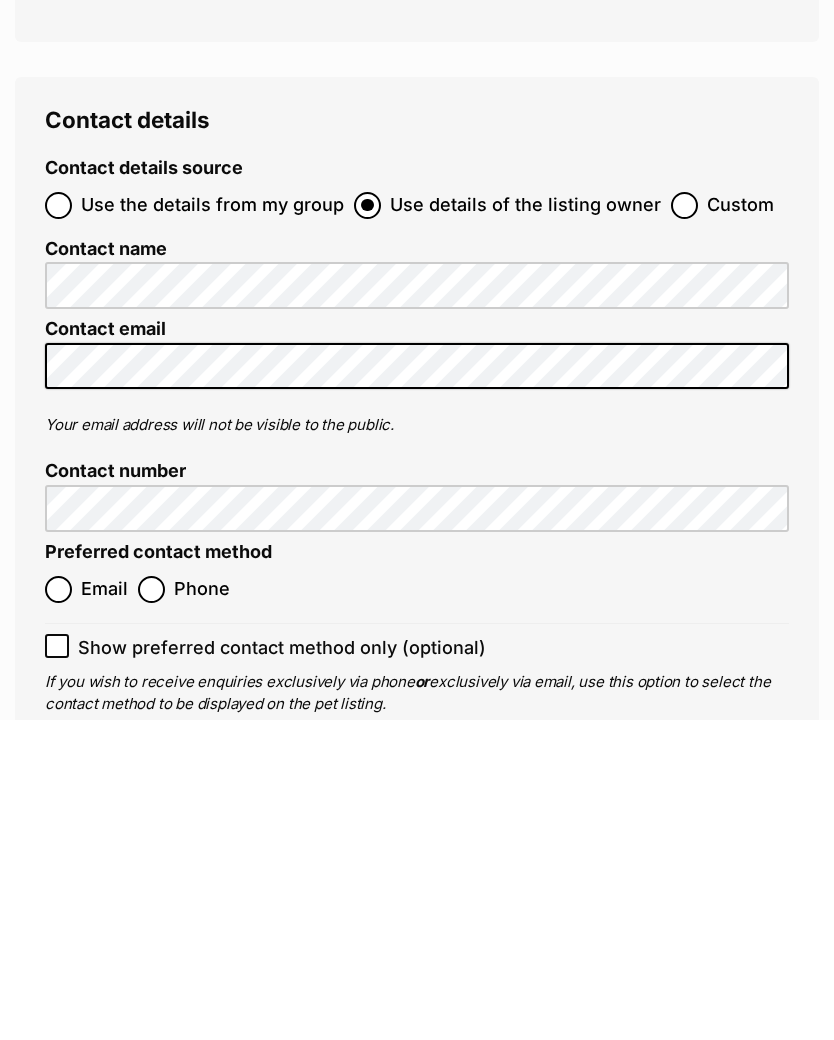 scroll, scrollTop: 7104, scrollLeft: 0, axis: vertical 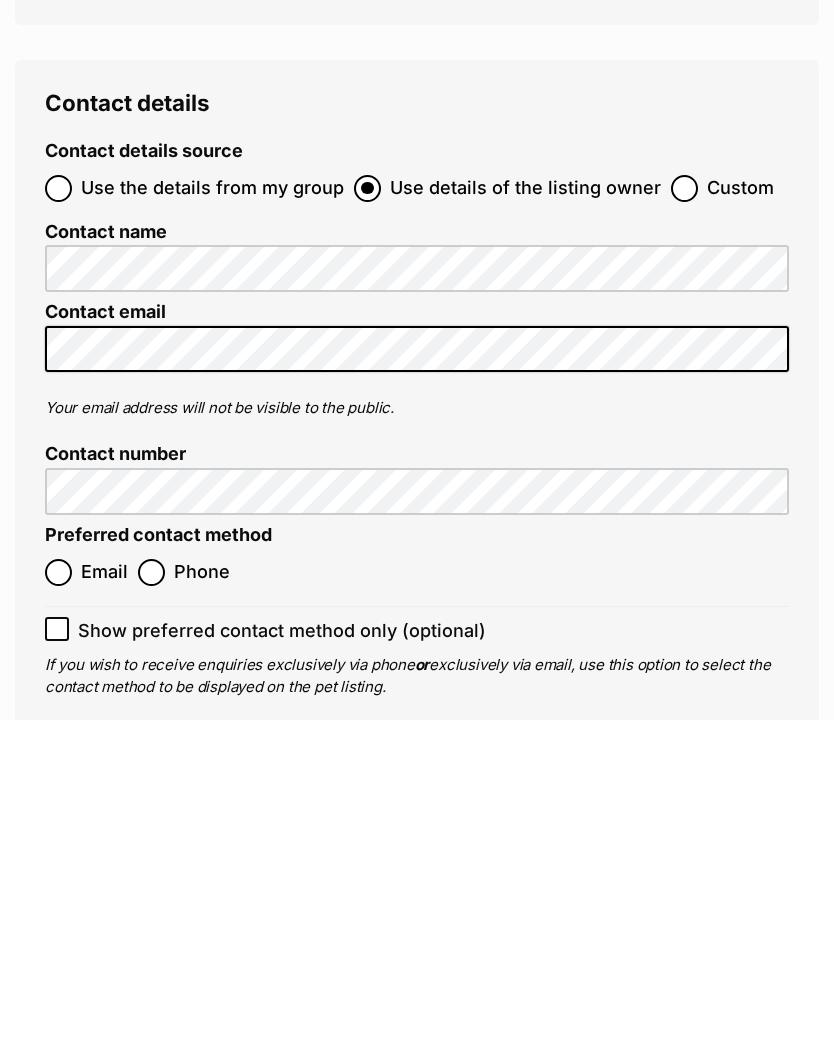 type on "RE254717" 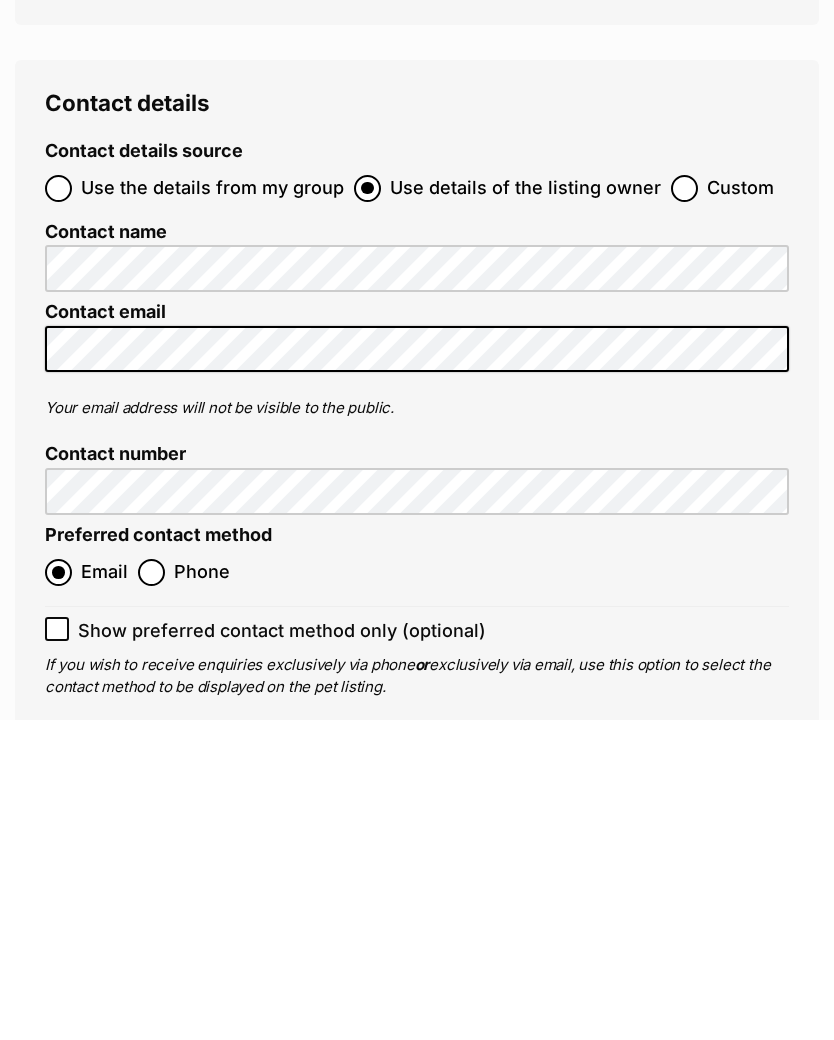 scroll, scrollTop: 7424, scrollLeft: 0, axis: vertical 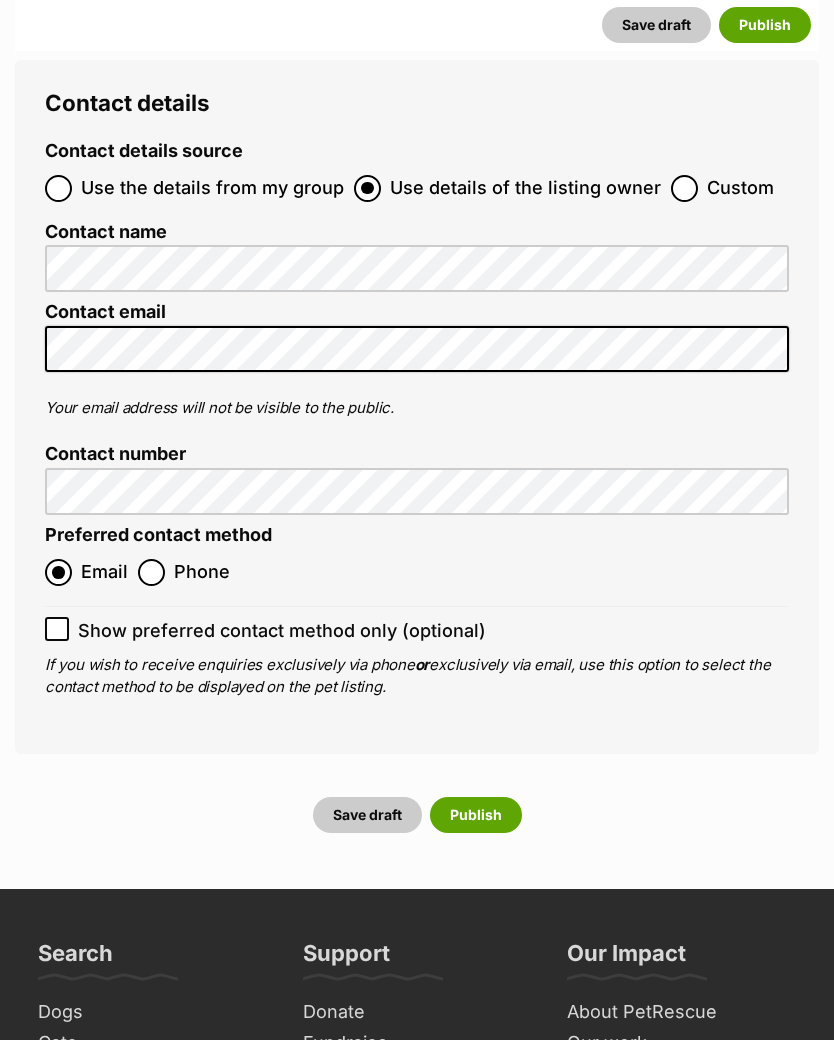 click on "Show preferred contact method only (optional)" at bounding box center (282, 630) 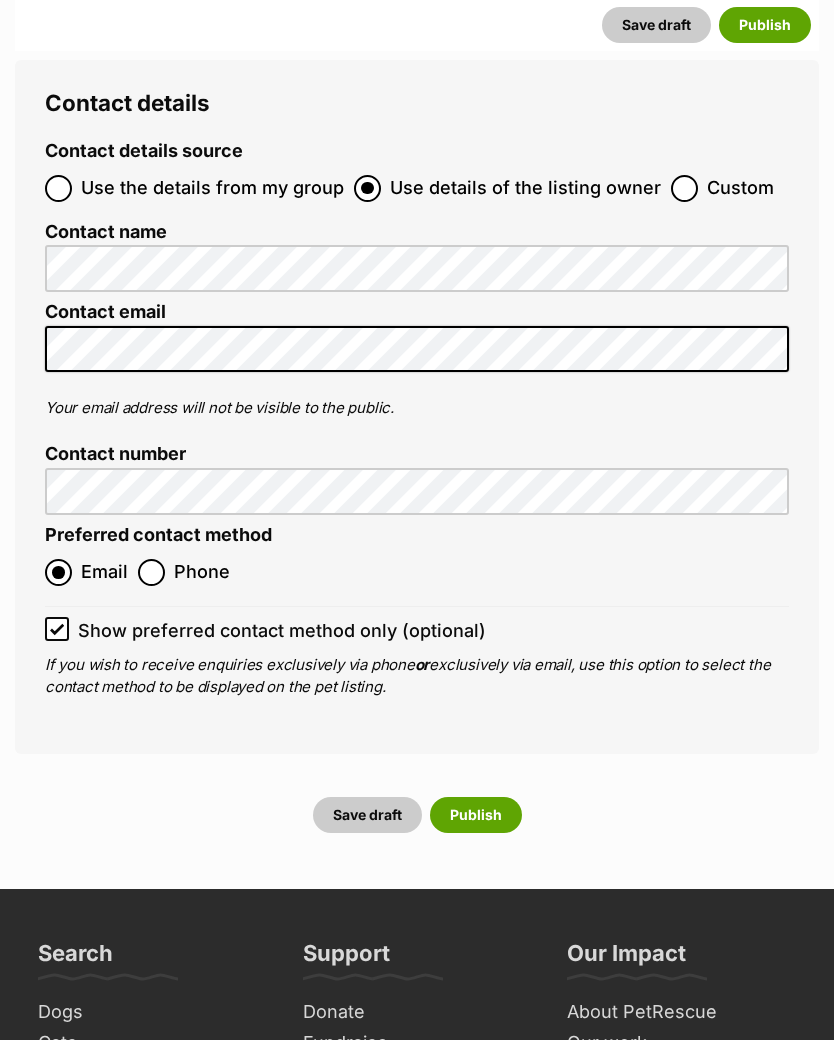 click on "Publish" at bounding box center [476, 815] 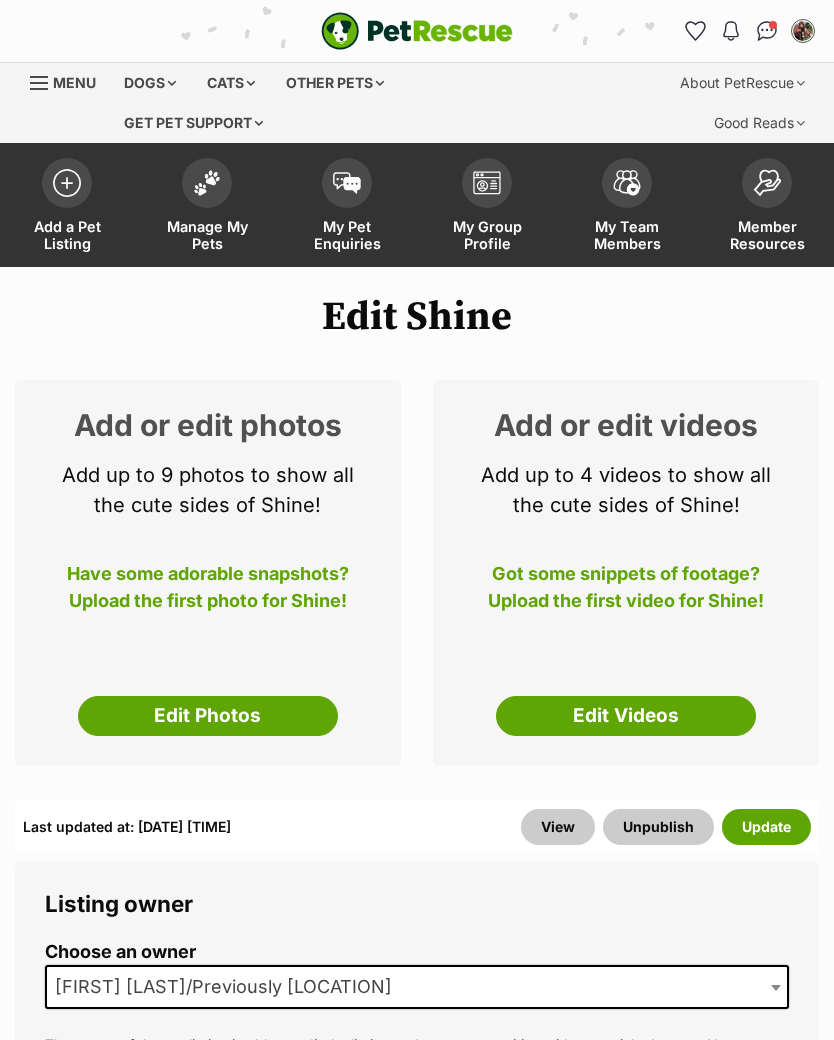 scroll, scrollTop: 0, scrollLeft: 0, axis: both 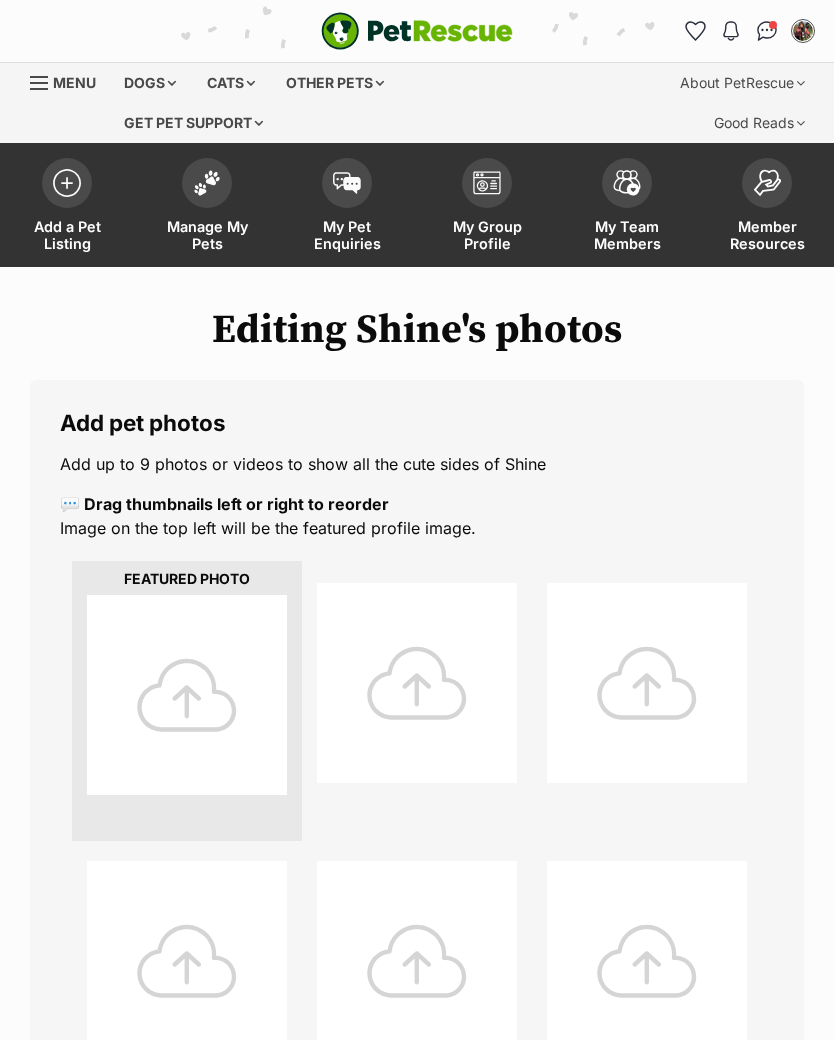 click at bounding box center [187, 695] 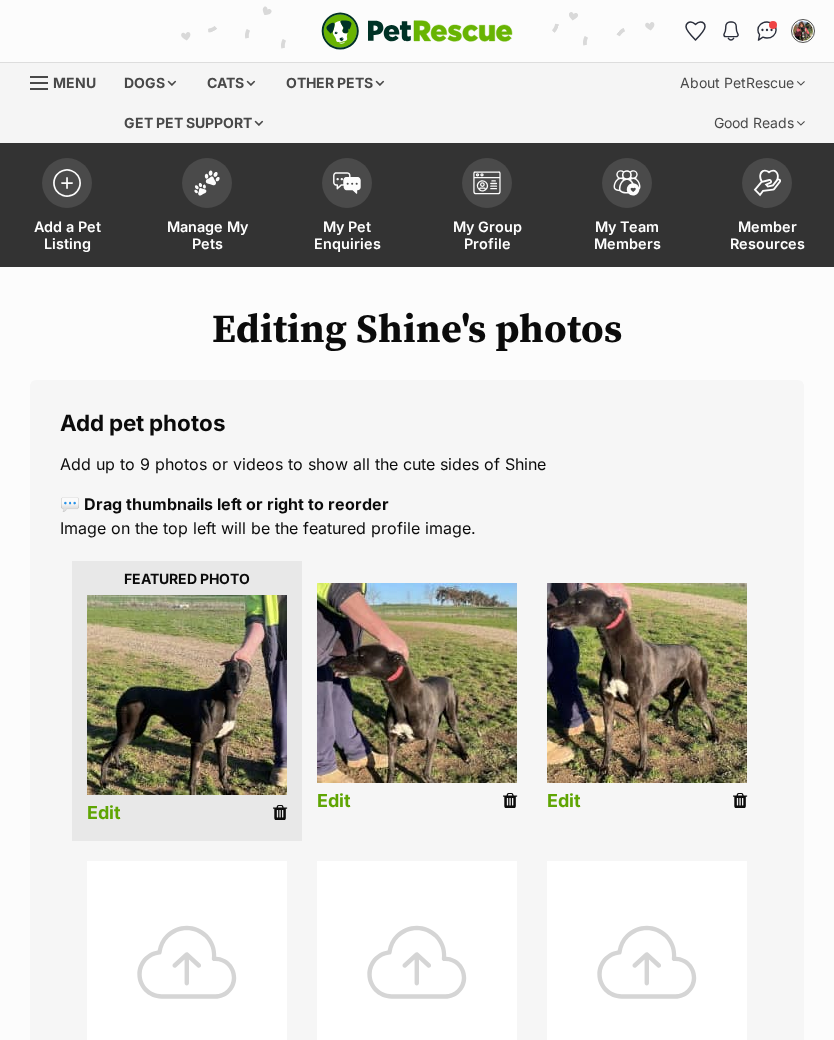 scroll, scrollTop: 29, scrollLeft: 0, axis: vertical 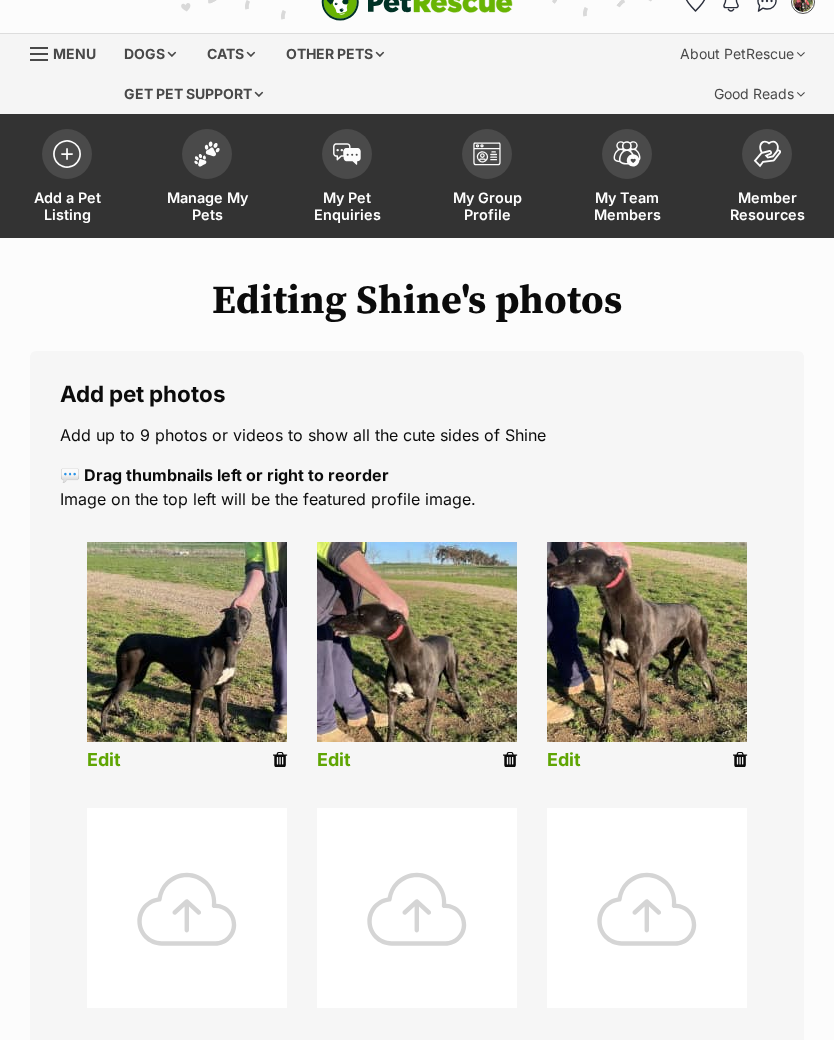 click at bounding box center (280, 760) 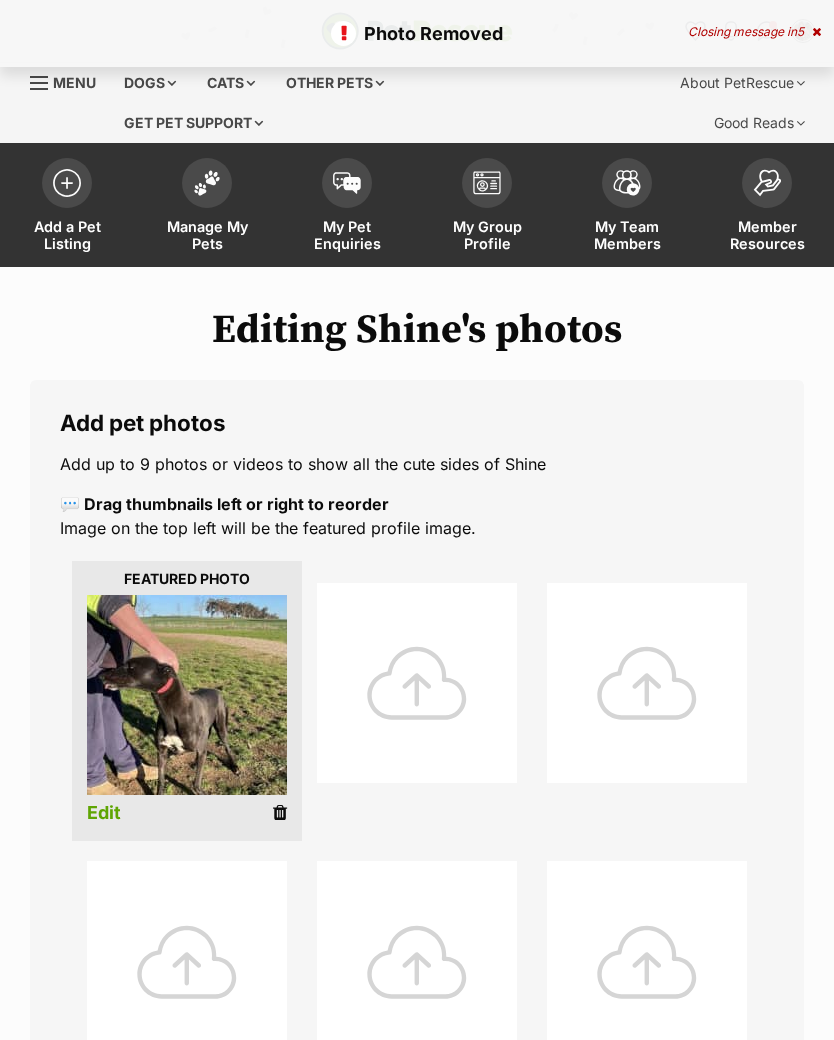 scroll, scrollTop: 0, scrollLeft: 0, axis: both 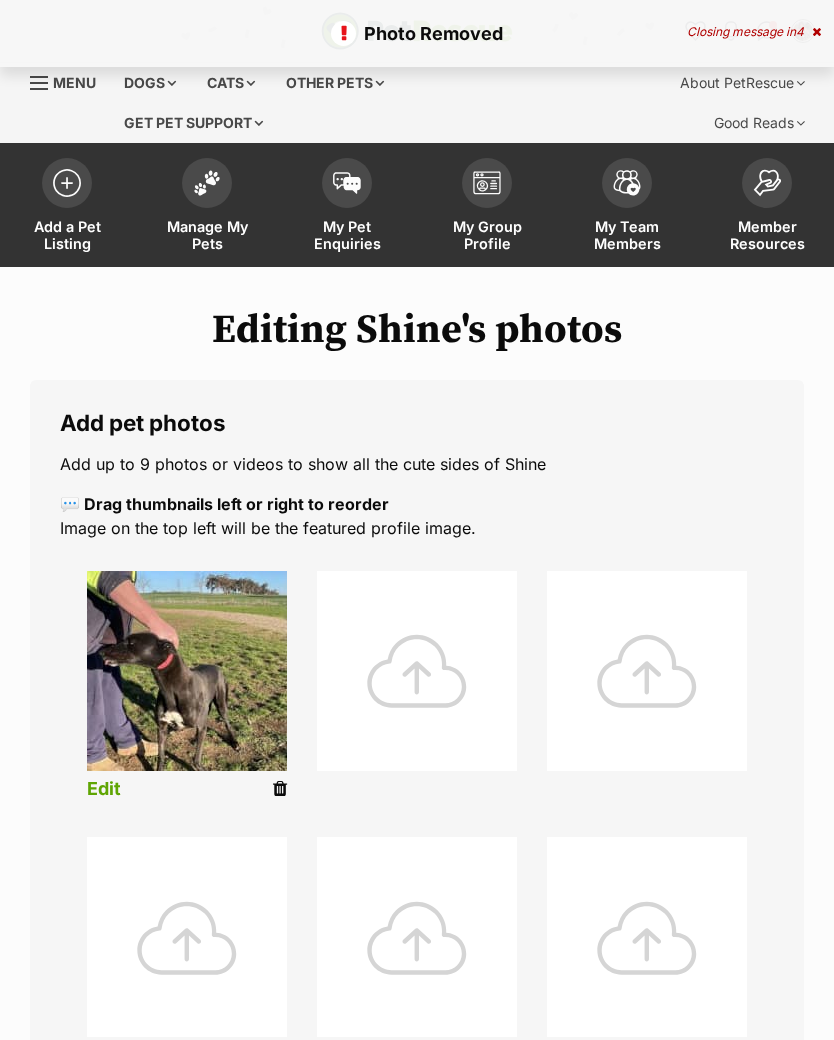click at bounding box center (280, 789) 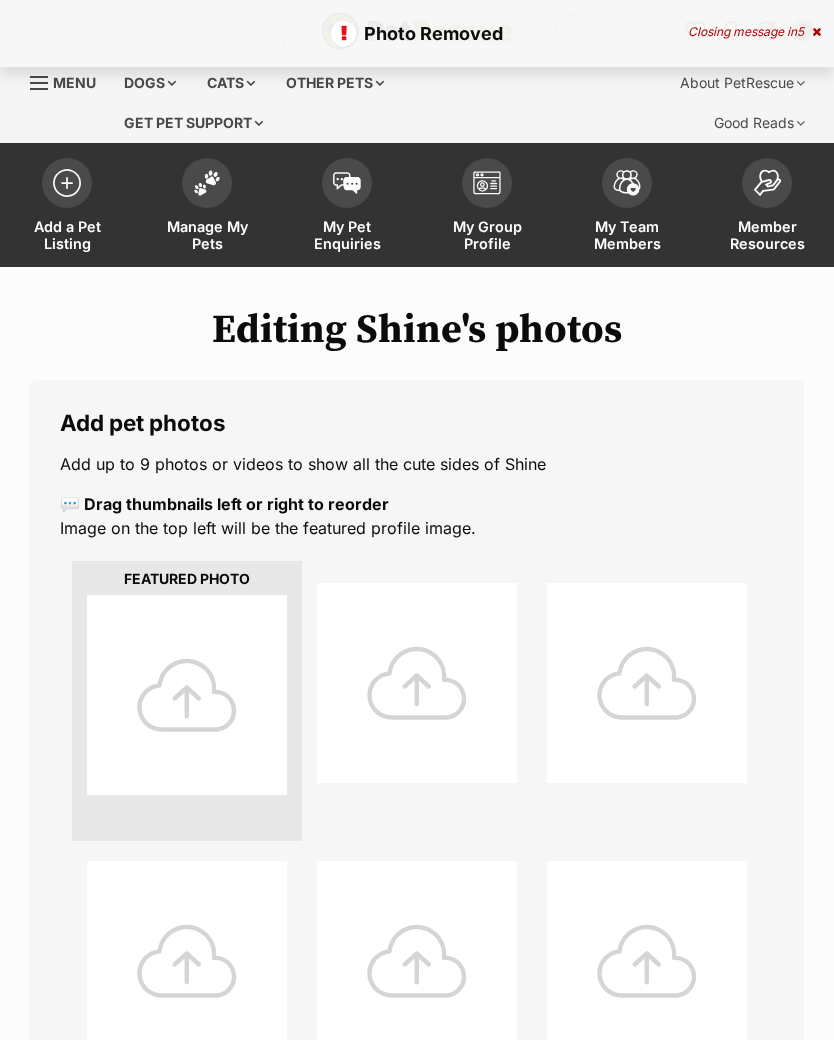 scroll, scrollTop: 0, scrollLeft: 0, axis: both 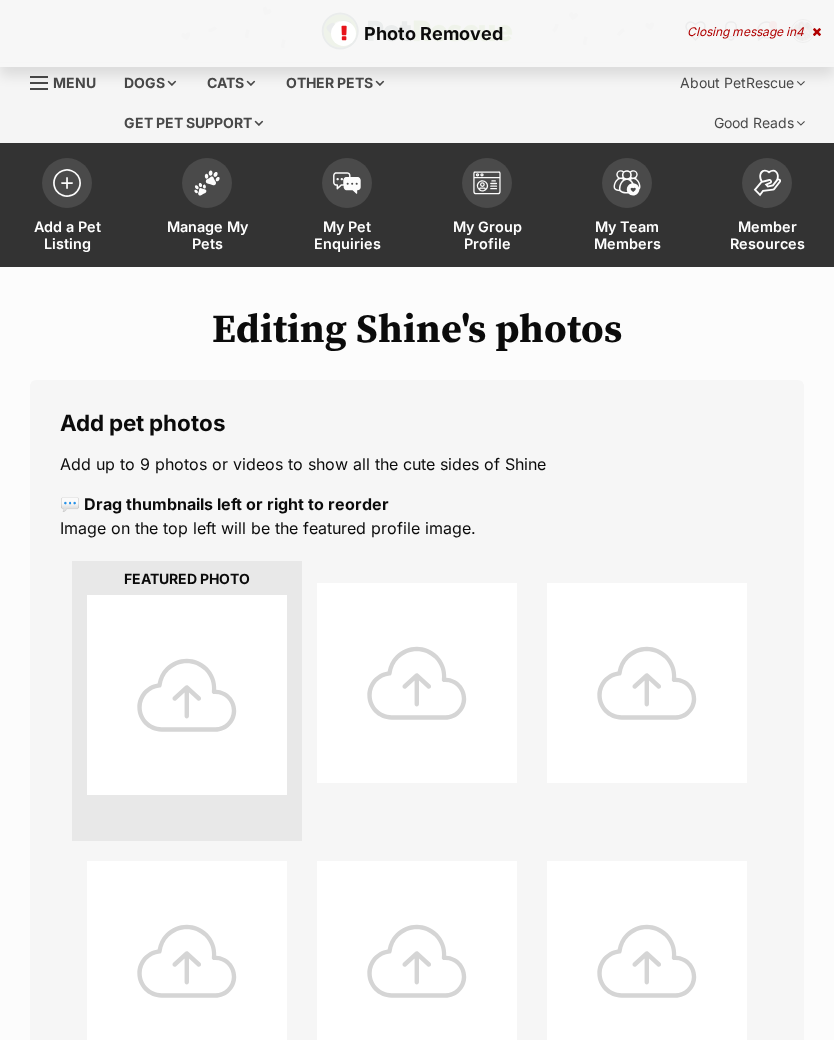 click at bounding box center [187, 695] 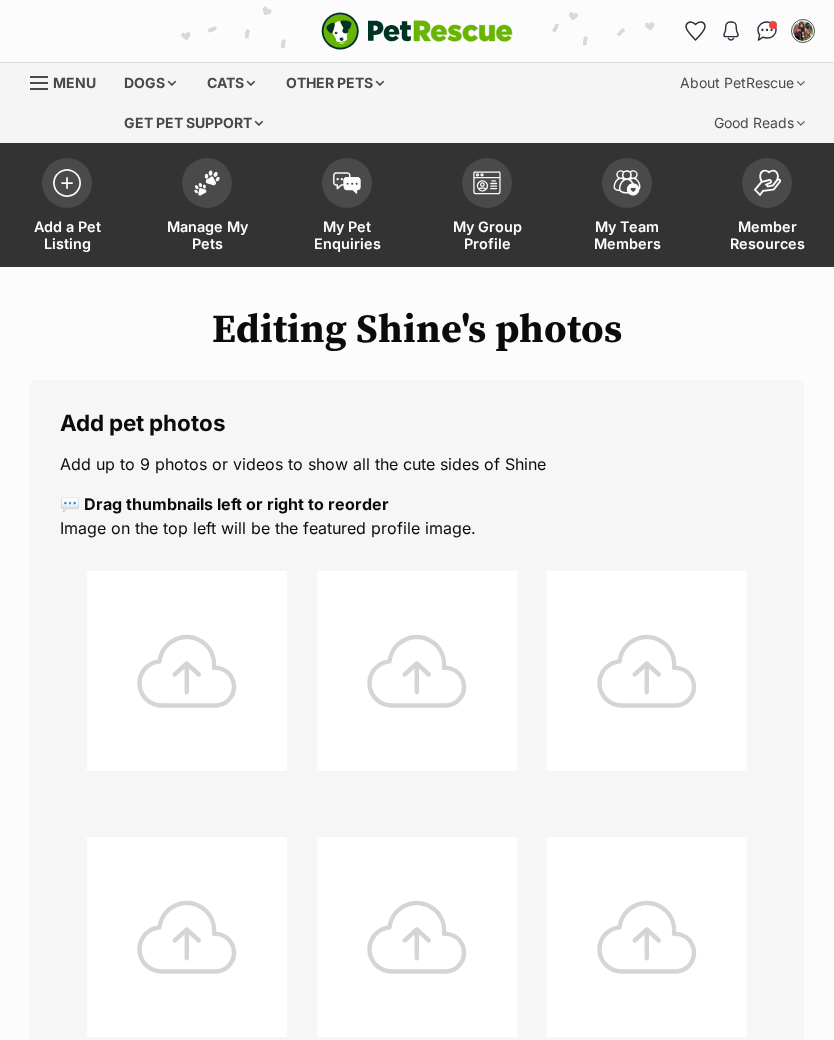 click at bounding box center [187, 671] 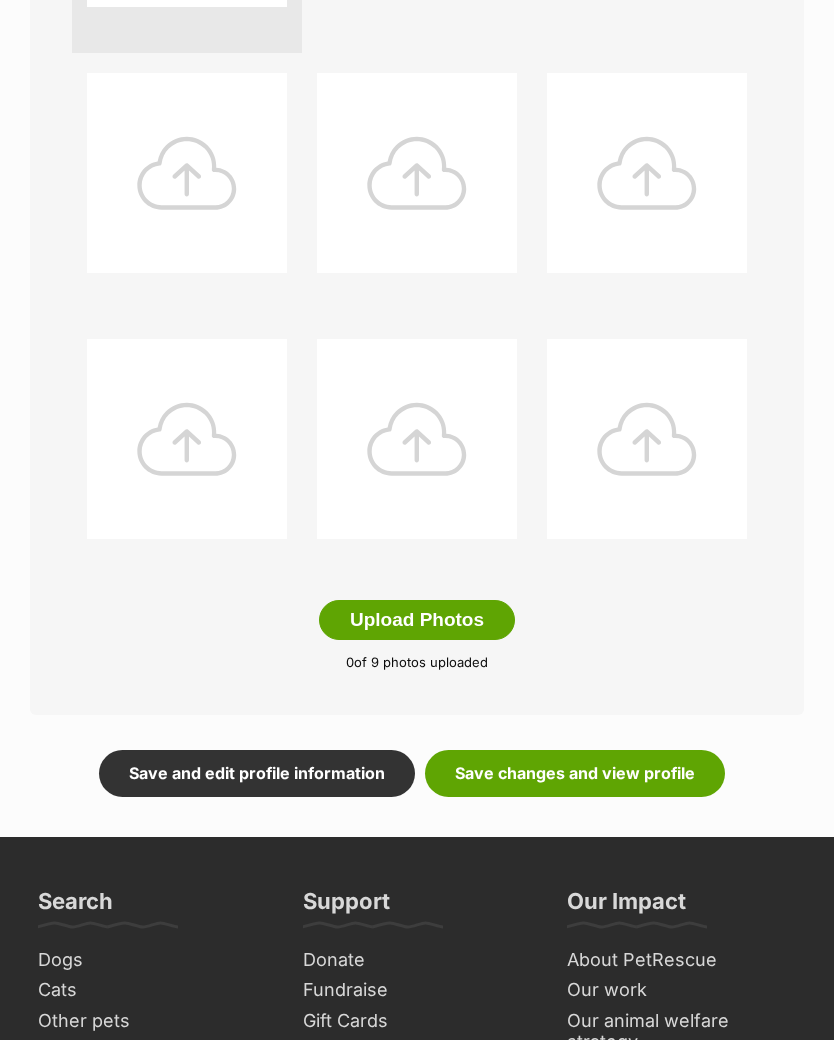 click on "Upload Photos" at bounding box center [417, 621] 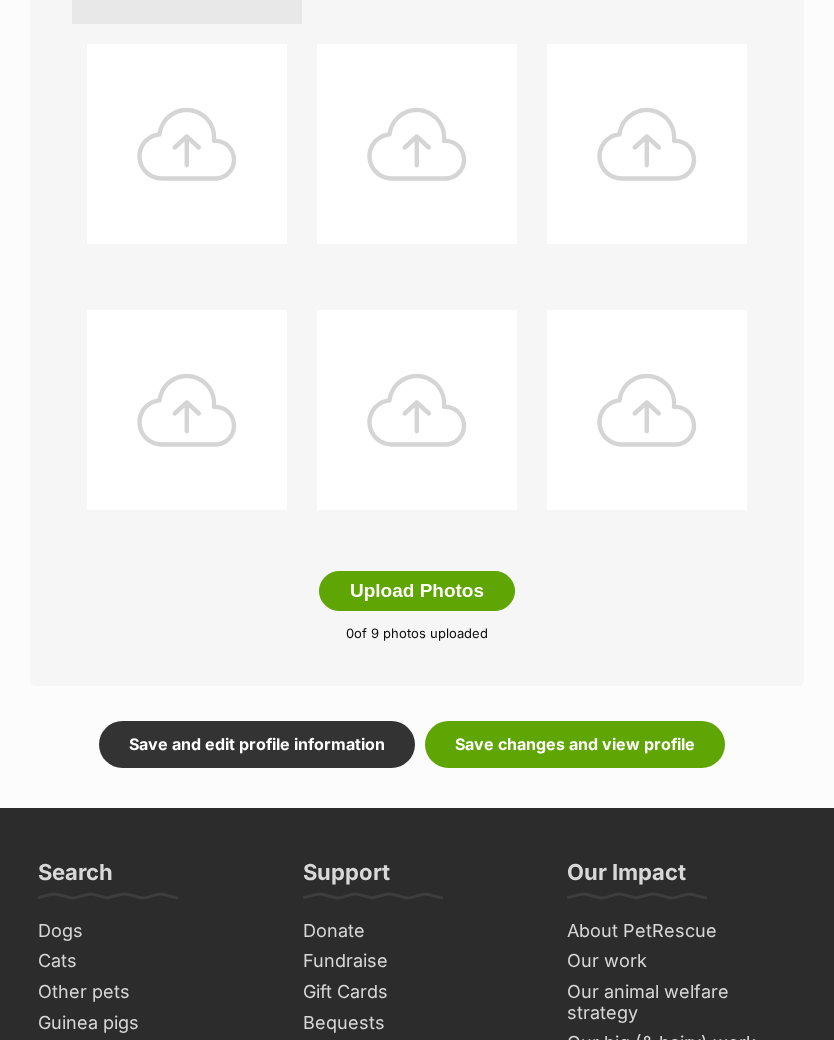 click on "Save changes and view profile" at bounding box center (575, 744) 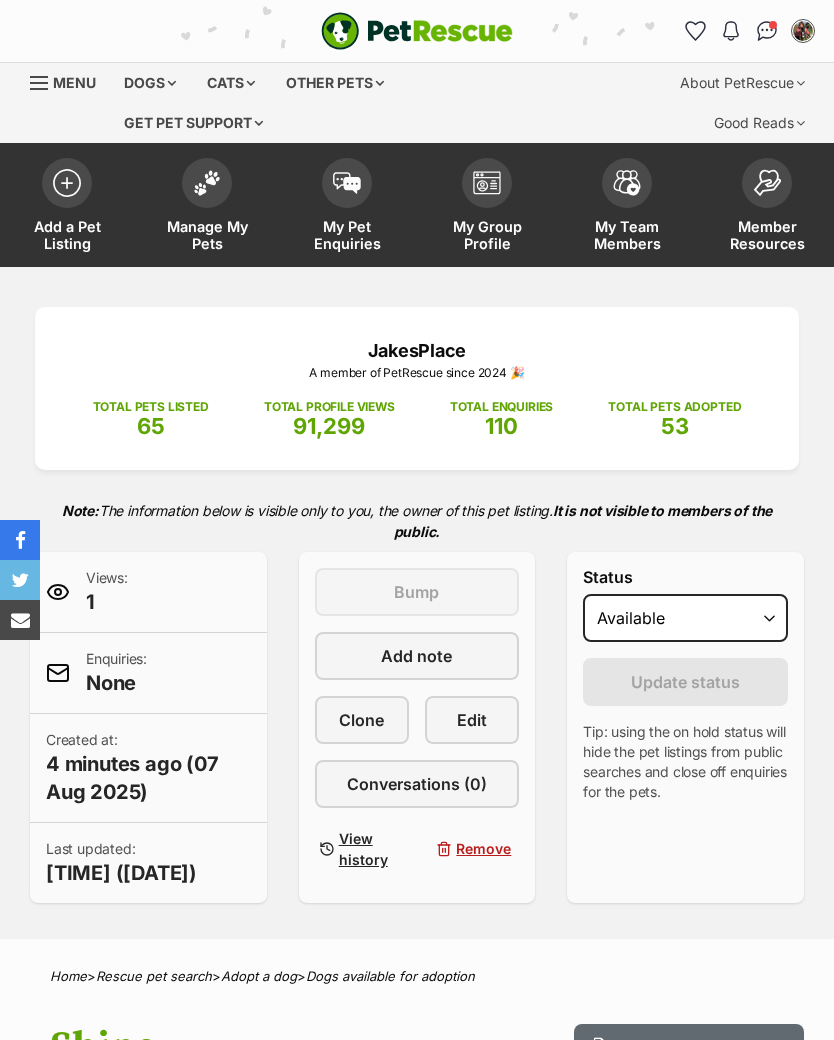 scroll, scrollTop: 0, scrollLeft: 0, axis: both 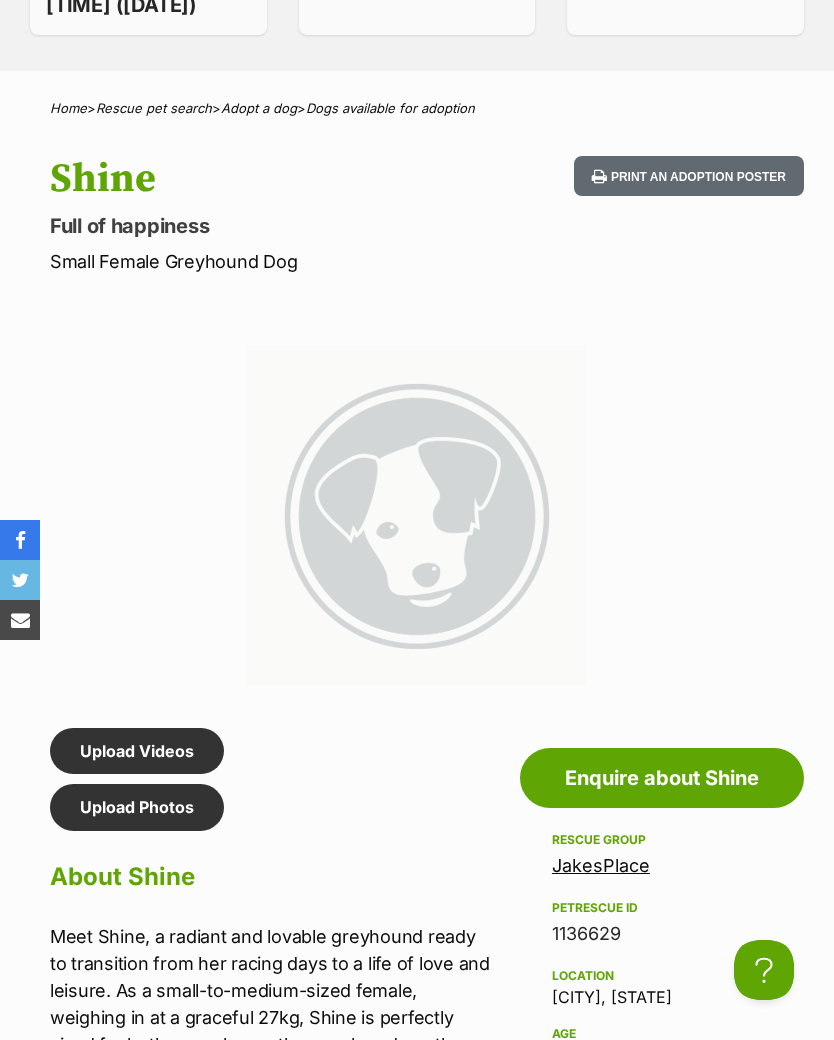 click on "Upload Videos" at bounding box center (137, 751) 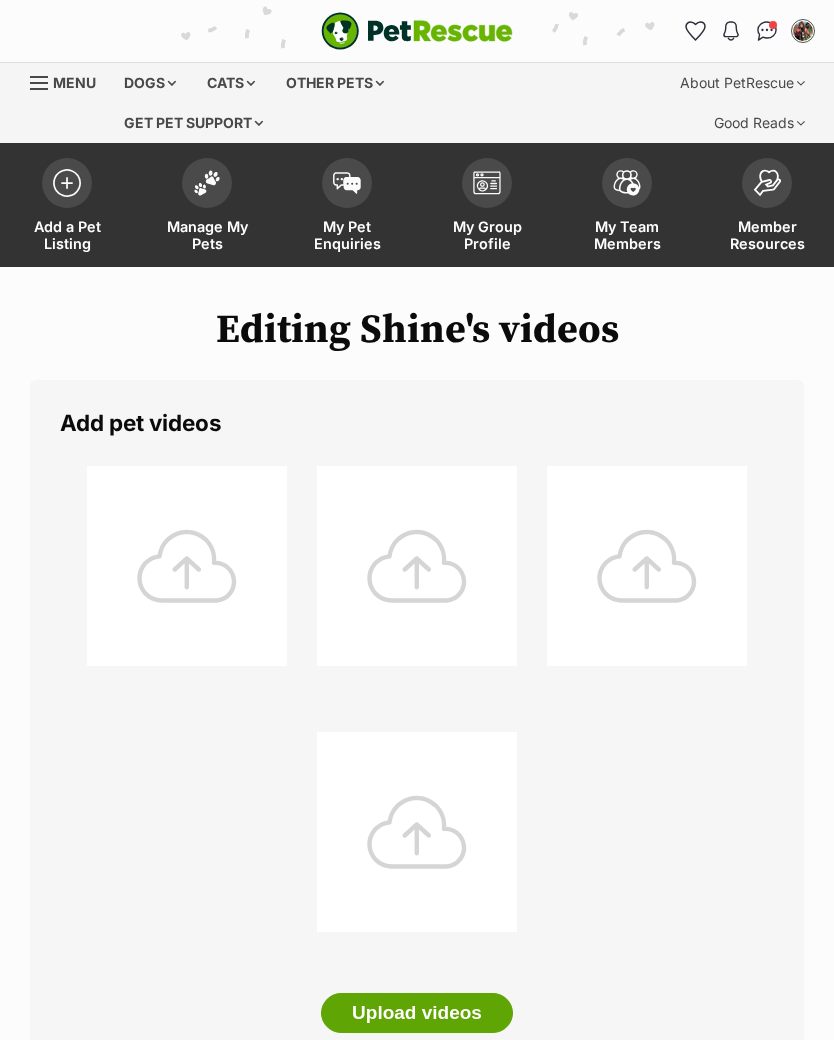 scroll, scrollTop: 0, scrollLeft: 0, axis: both 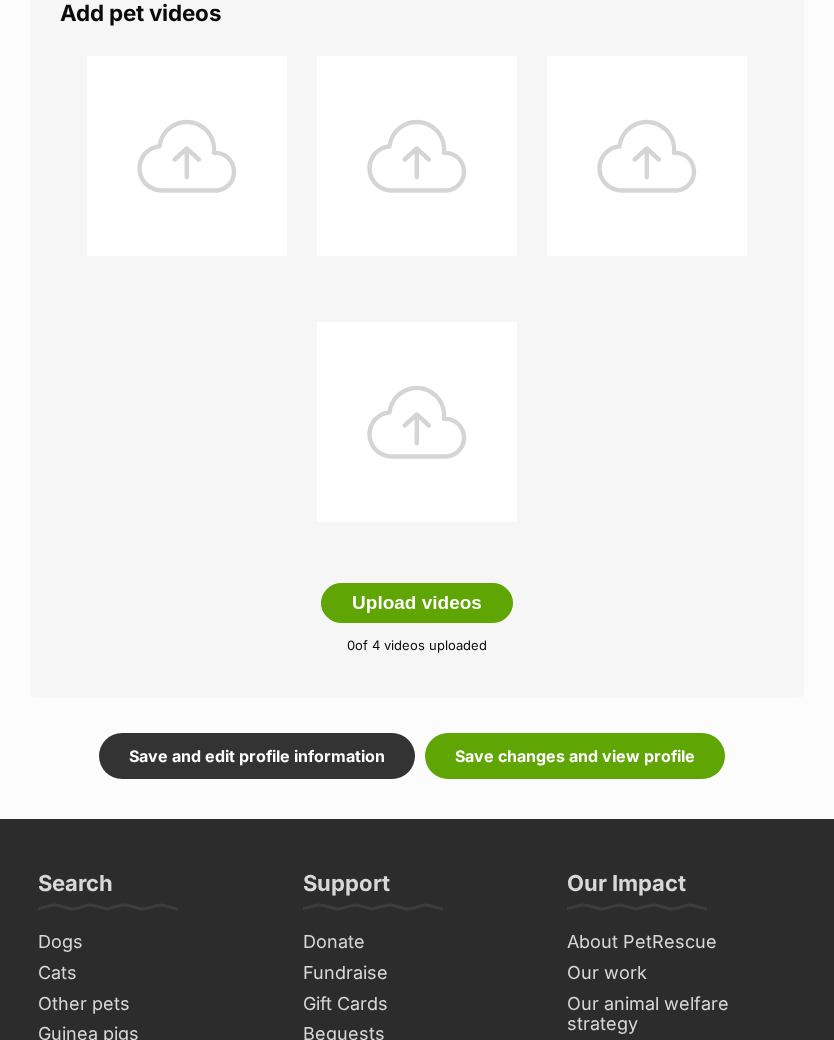 click on "Save changes and view profile" at bounding box center (575, 757) 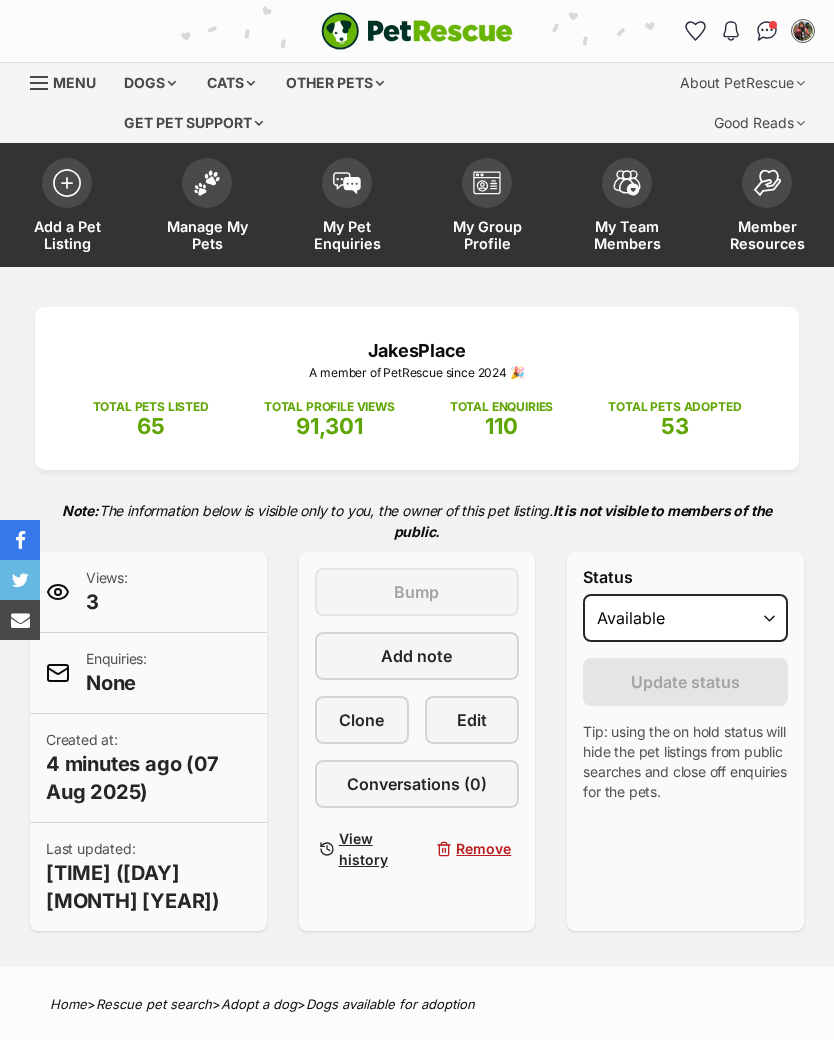scroll, scrollTop: 0, scrollLeft: 0, axis: both 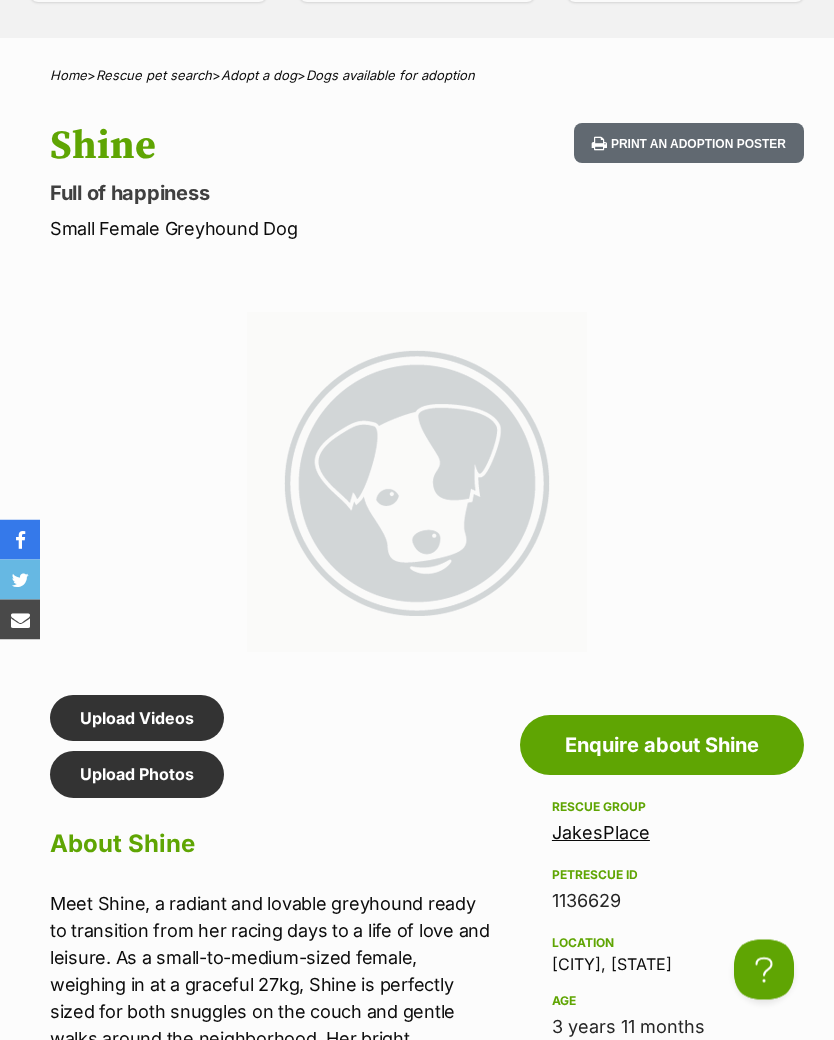 click on "Upload Photos" at bounding box center (137, 775) 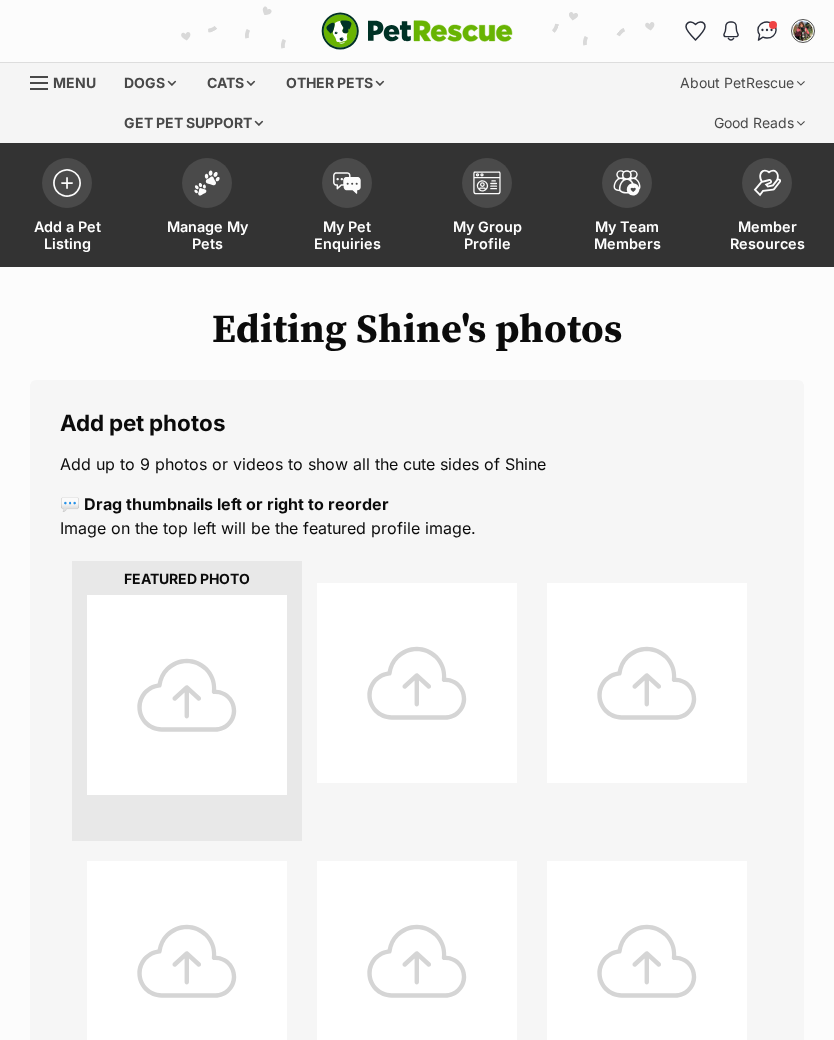 scroll, scrollTop: 0, scrollLeft: 0, axis: both 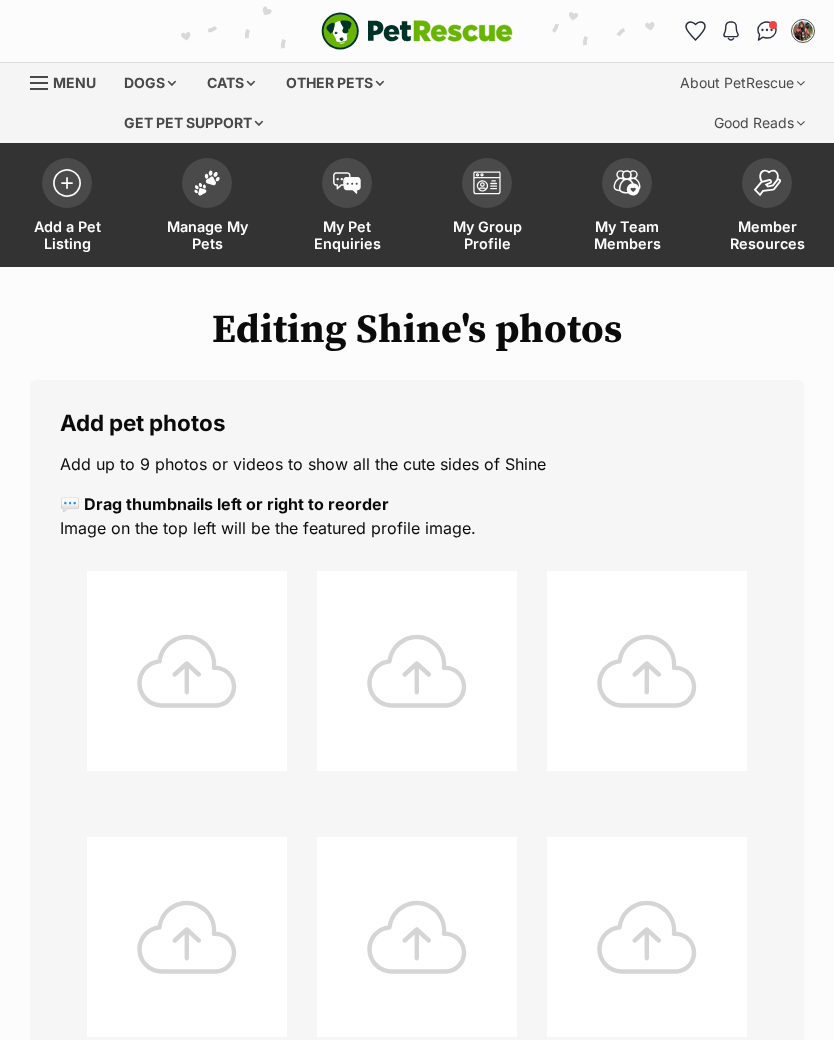 click at bounding box center (187, 671) 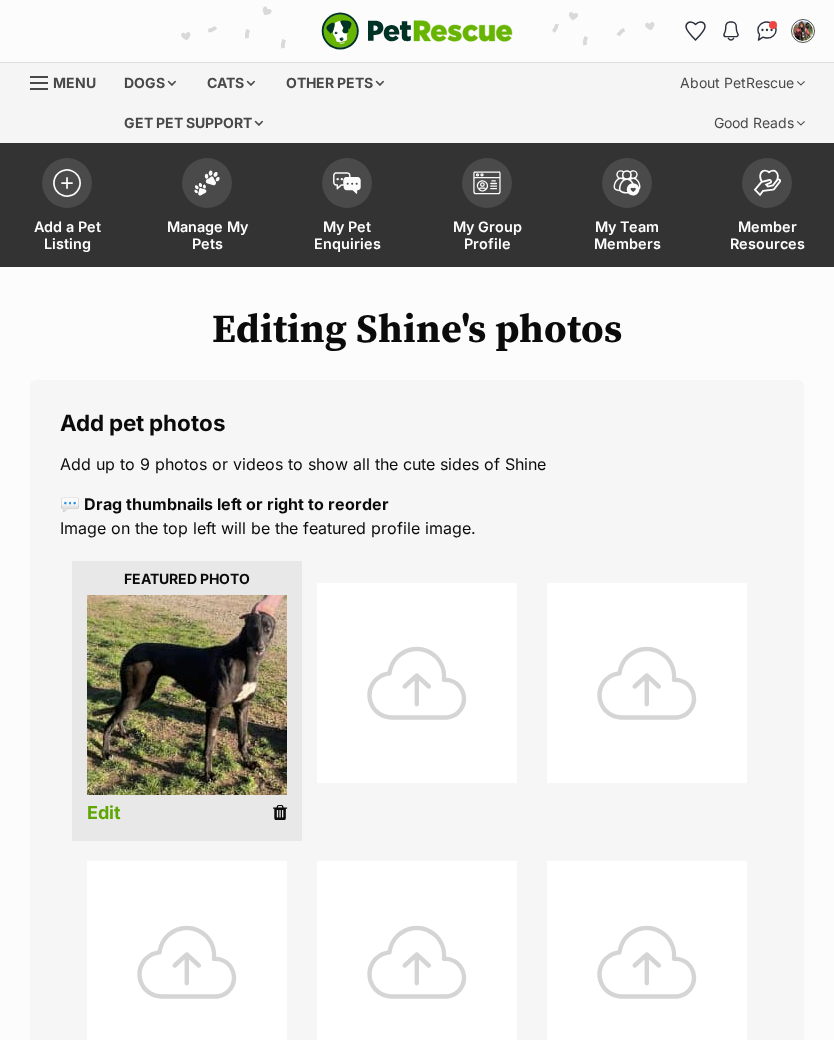 click at bounding box center [417, 683] 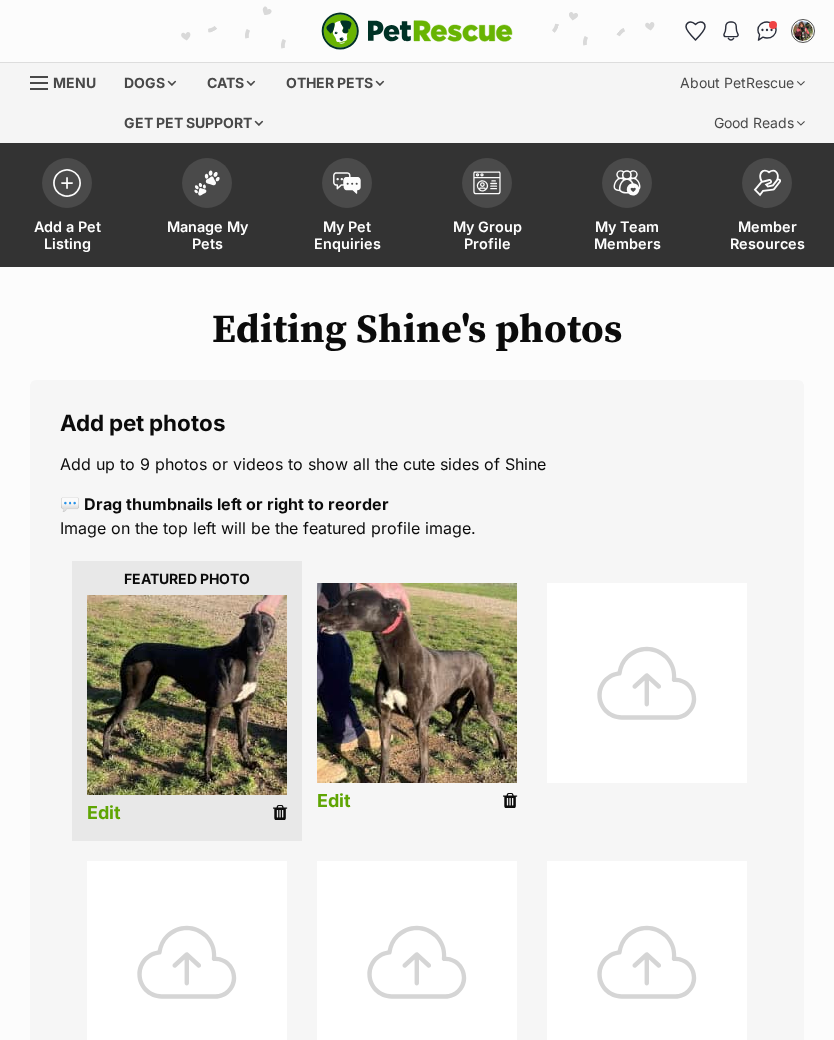 click at bounding box center (647, 683) 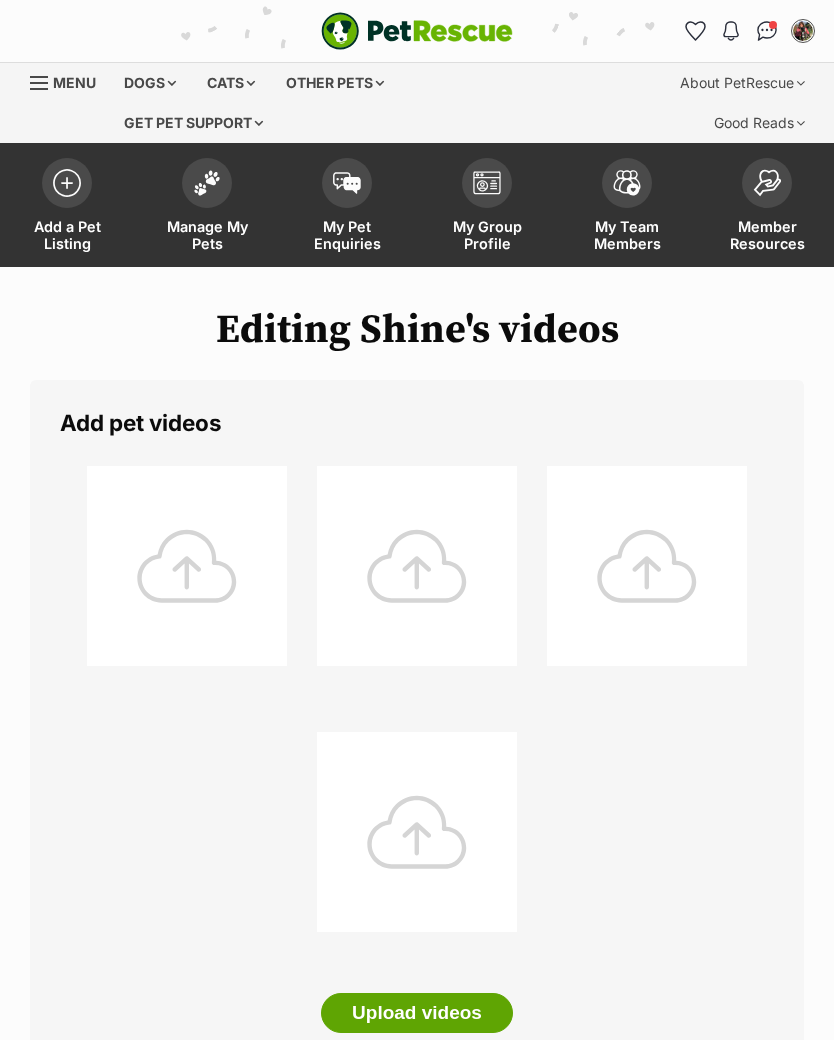 scroll, scrollTop: 35, scrollLeft: 0, axis: vertical 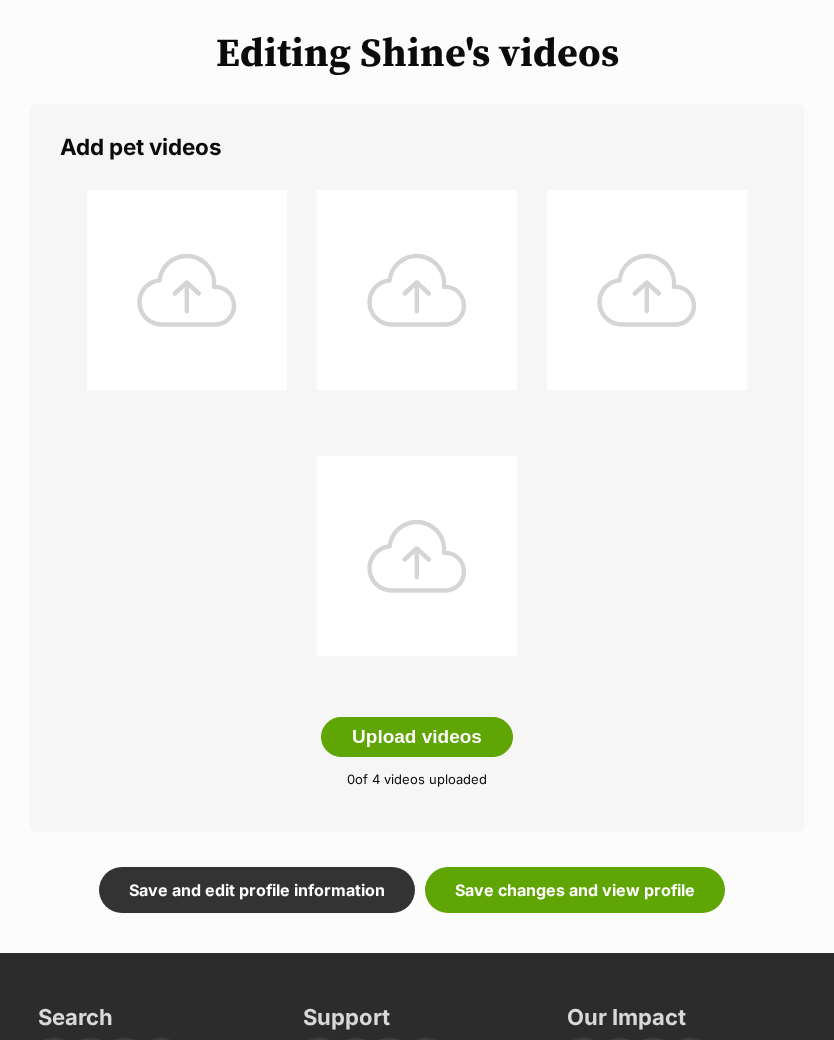 click on "Save changes and view profile" at bounding box center (575, 890) 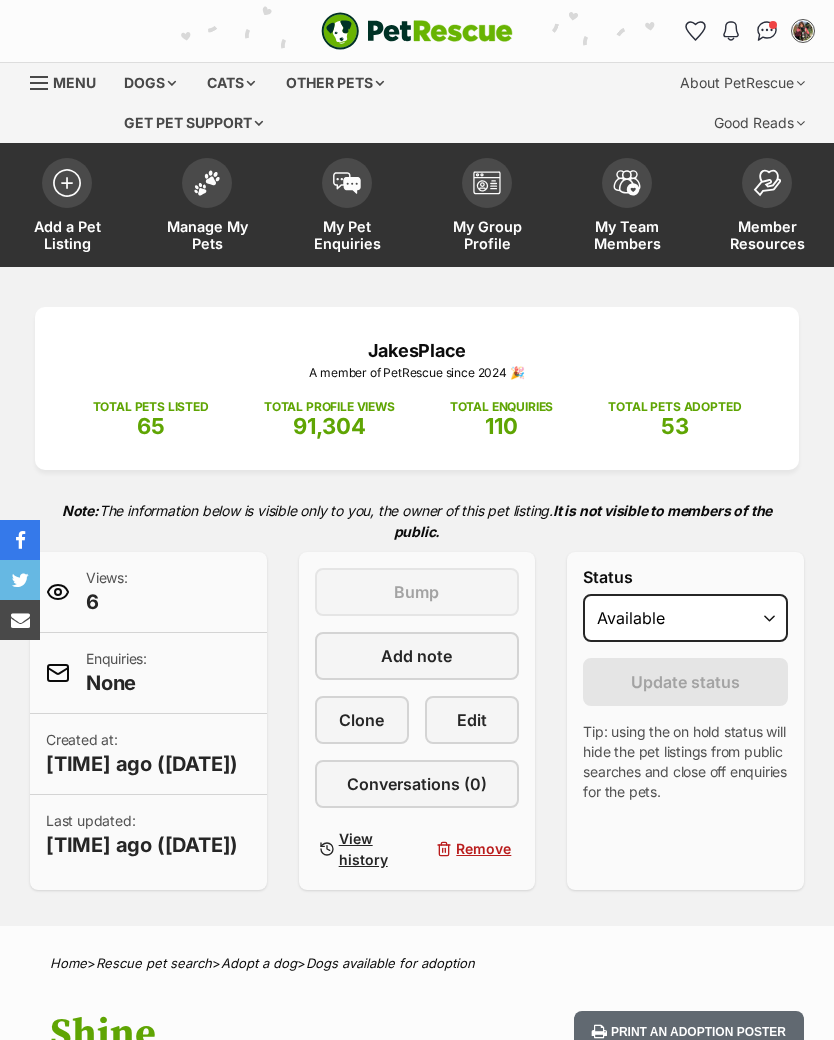 scroll, scrollTop: 0, scrollLeft: 0, axis: both 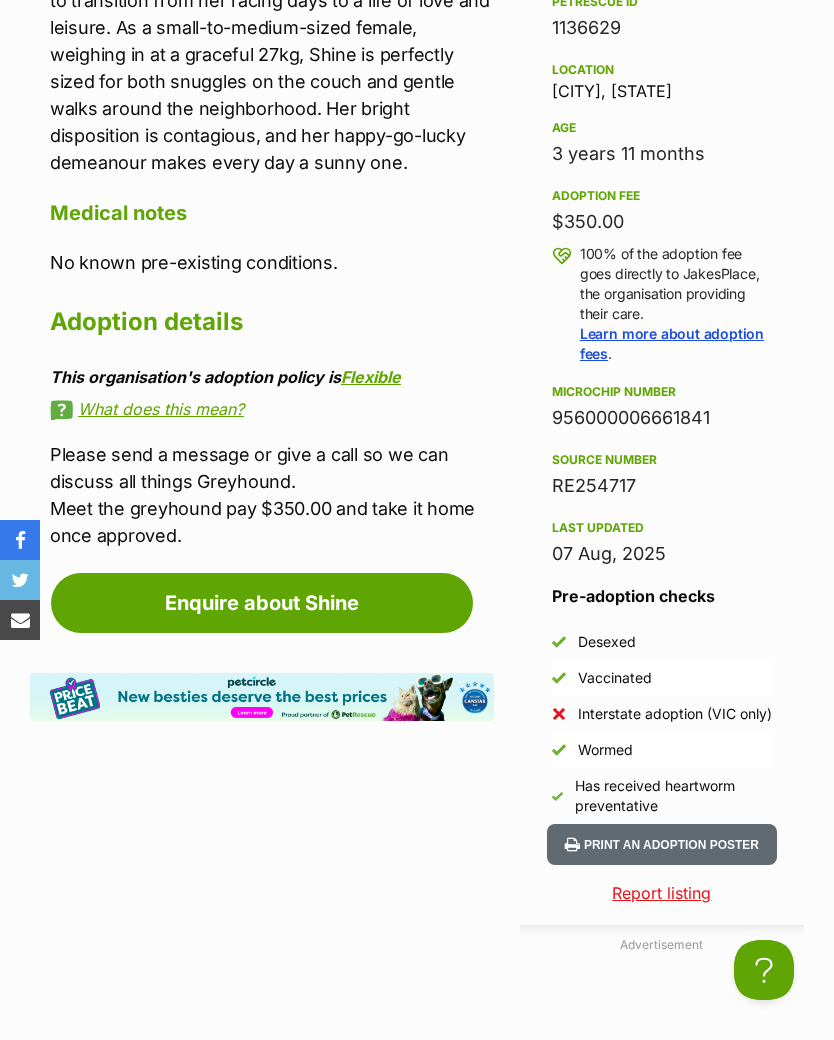 click on "Print an adoption poster" at bounding box center [662, 844] 